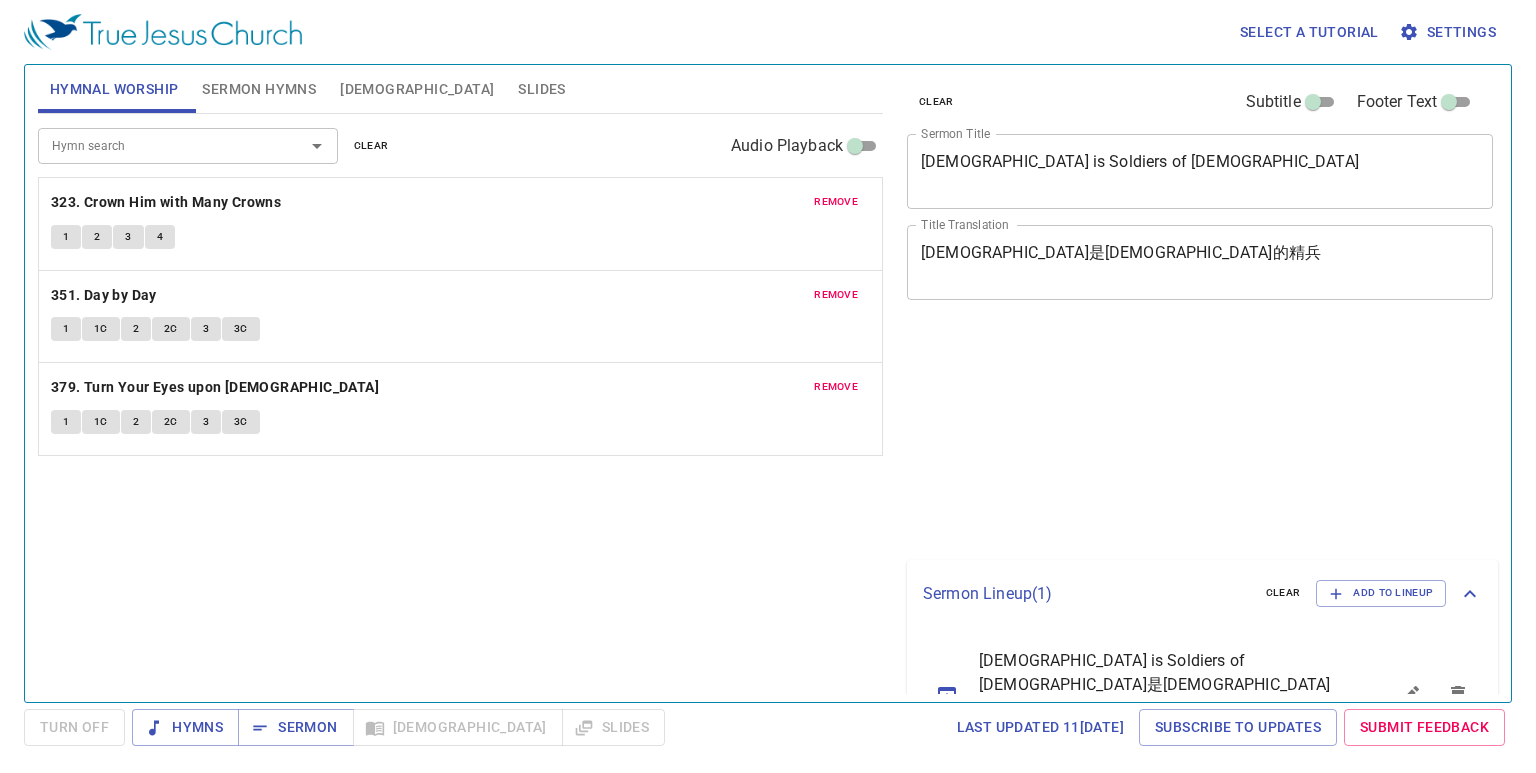 scroll, scrollTop: 0, scrollLeft: 0, axis: both 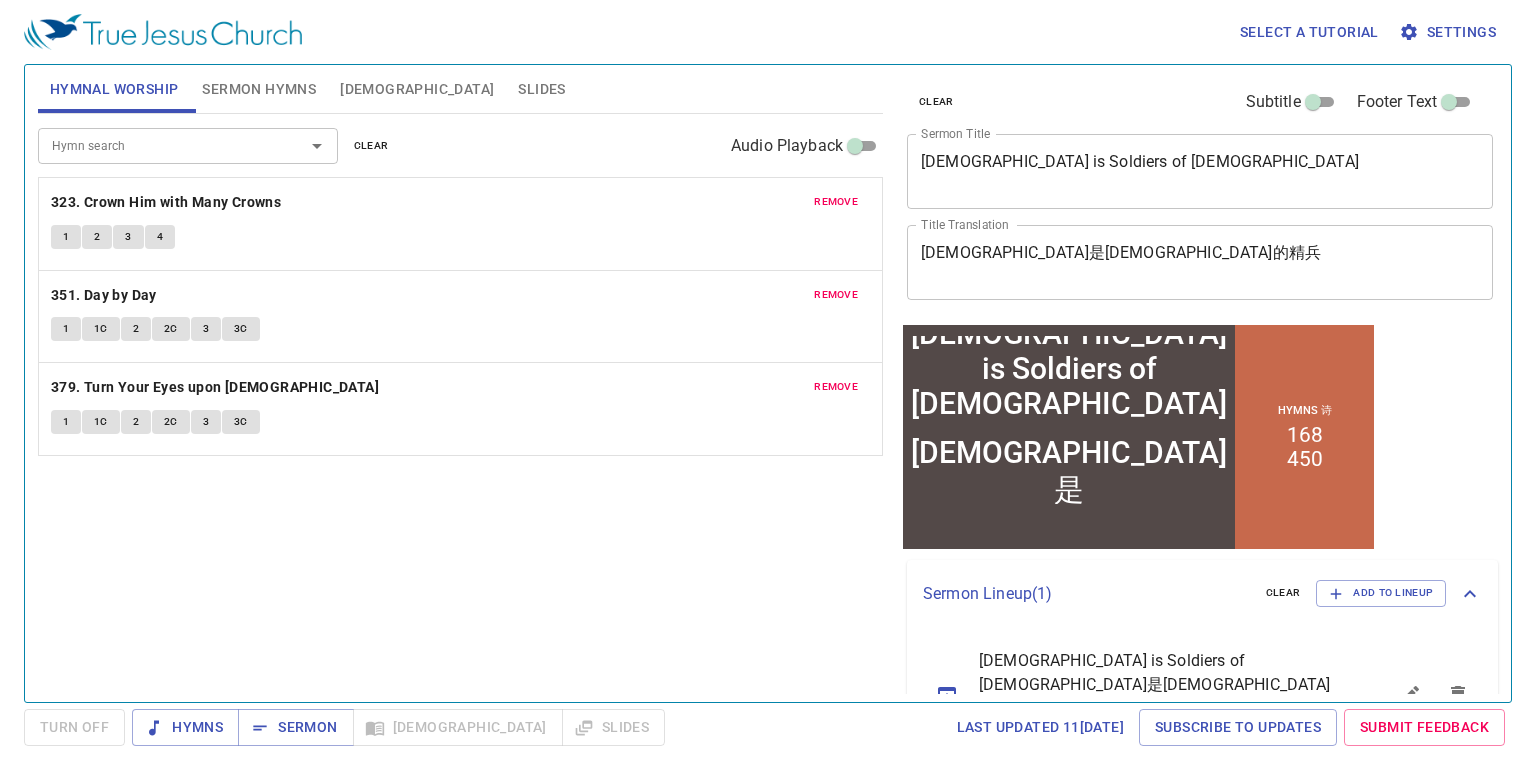 click on "remove" at bounding box center (836, 202) 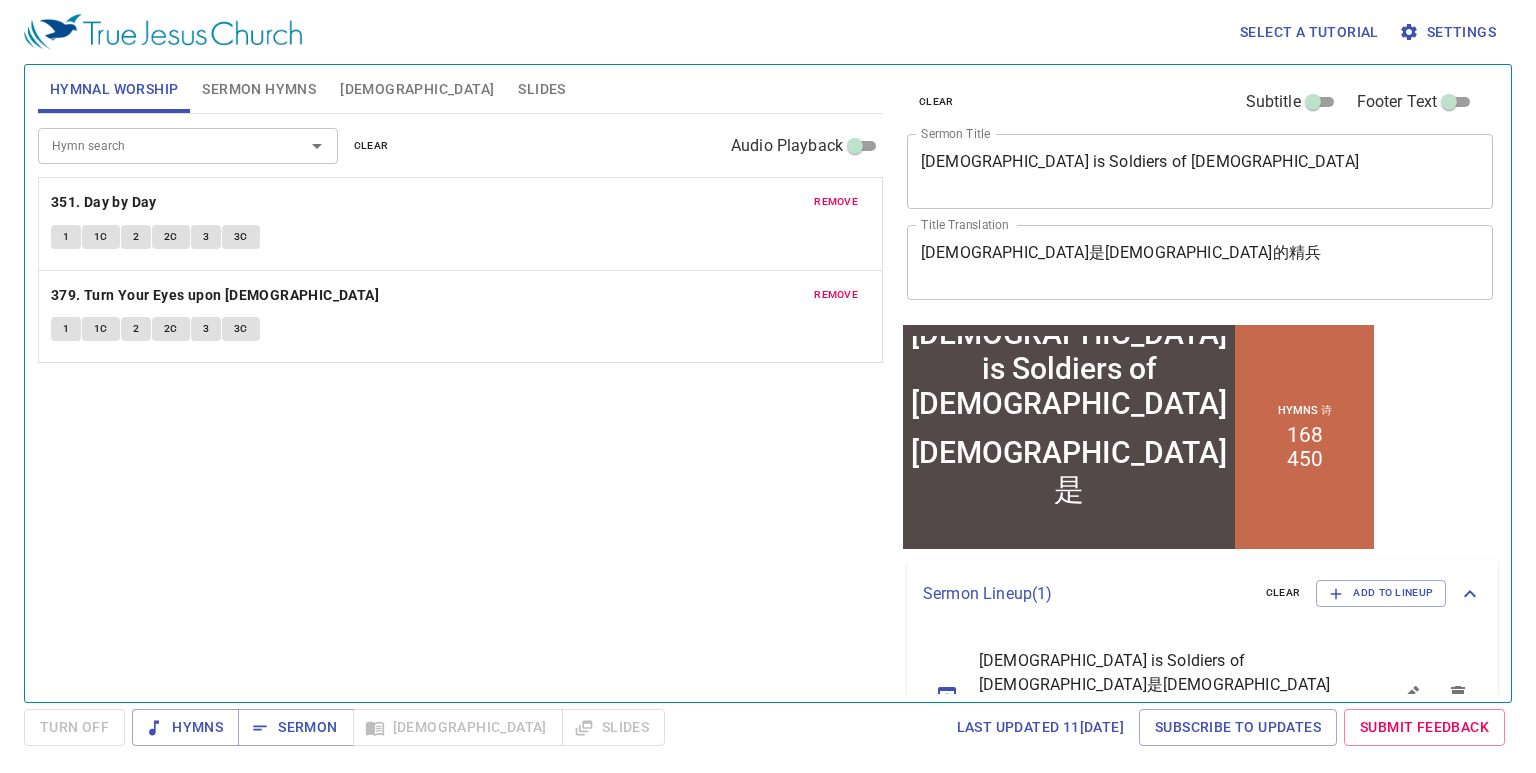 click on "remove" at bounding box center [836, 202] 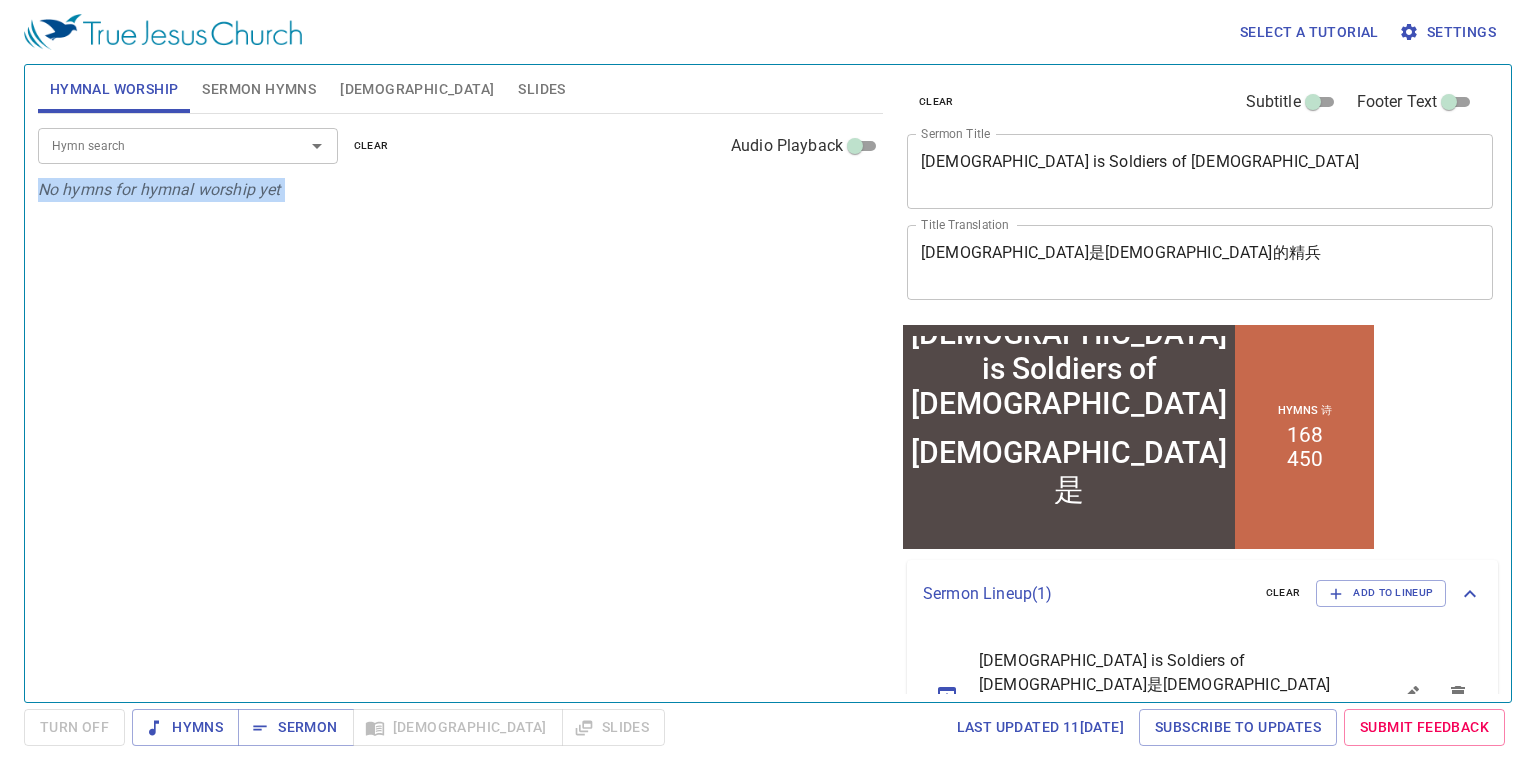 click on "Hymn search Hymn search   clear Audio Playback No hymns for hymnal worship yet" at bounding box center [460, 399] 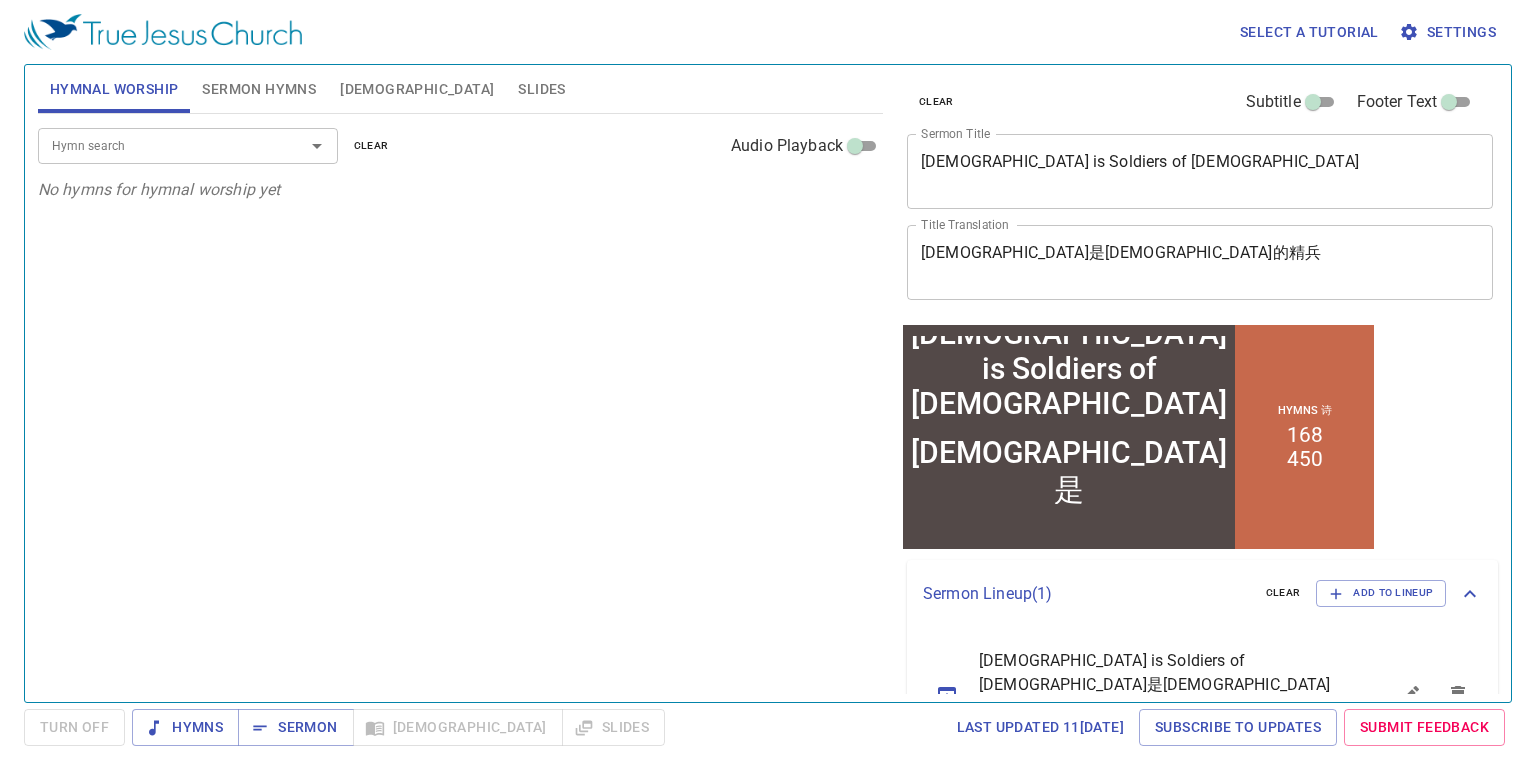 click on "Hymn search" at bounding box center (158, 145) 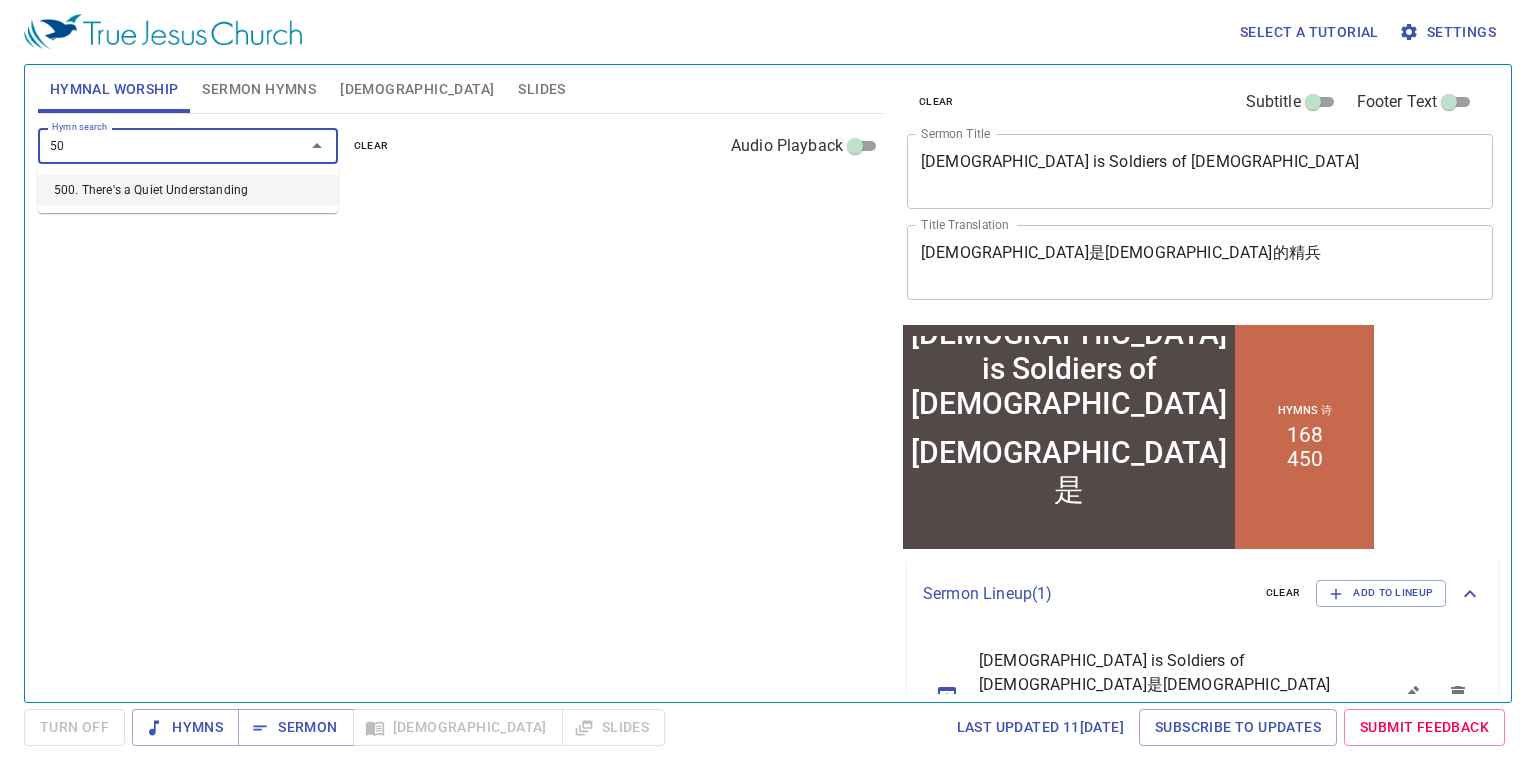 type on "500" 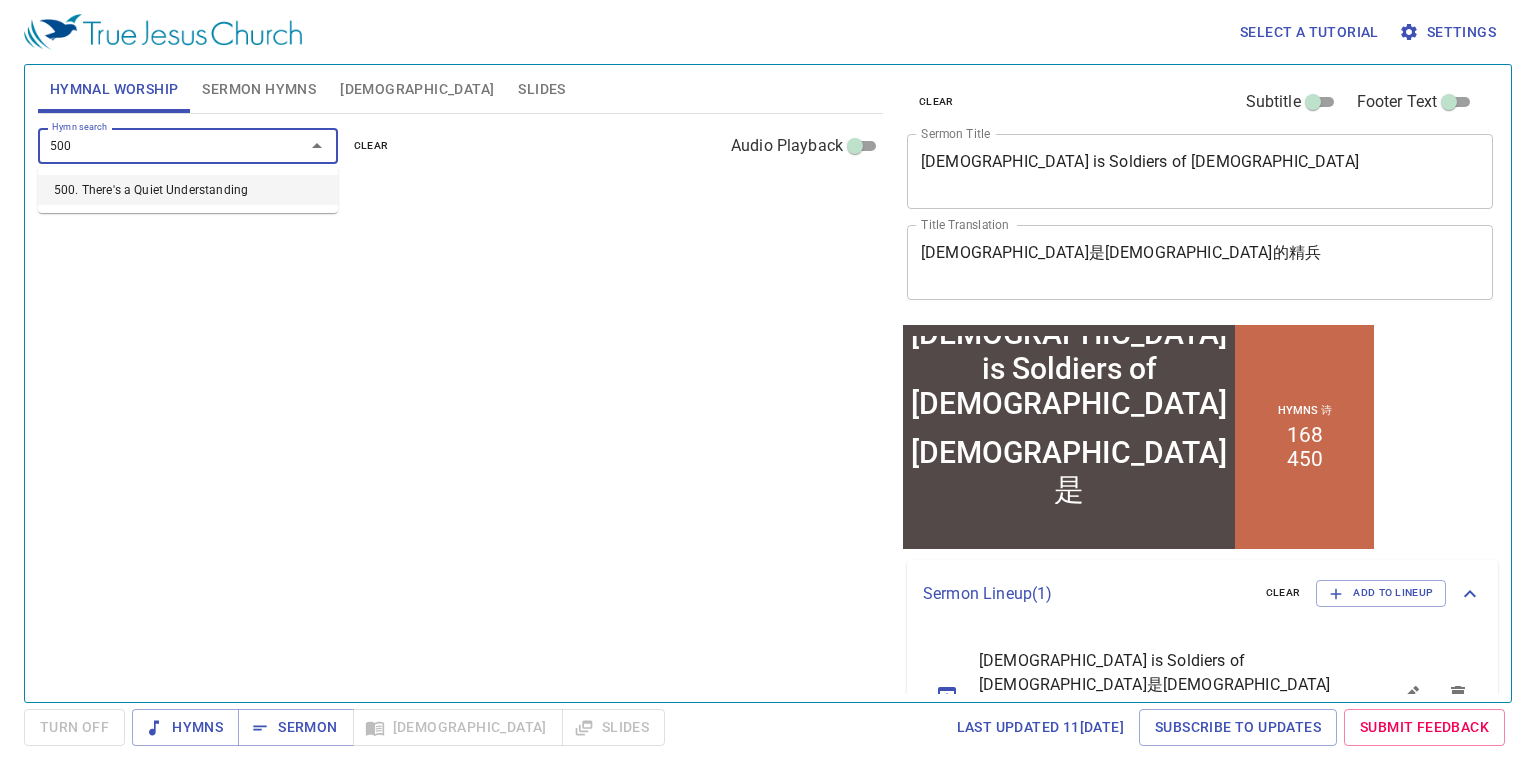 click on "500. There's a Quiet Understanding" at bounding box center (188, 190) 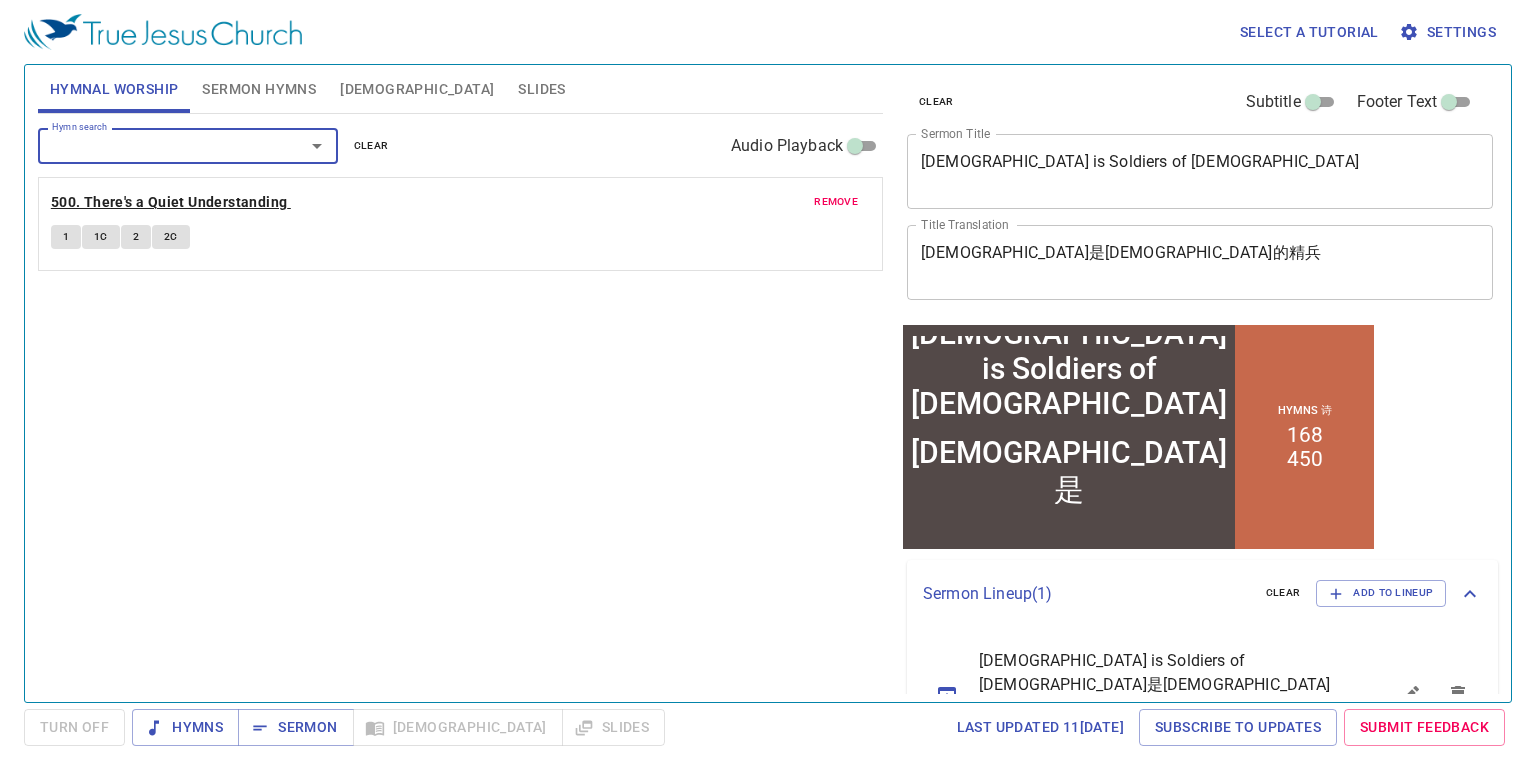 click on "500. There's a Quiet Understanding" at bounding box center (169, 202) 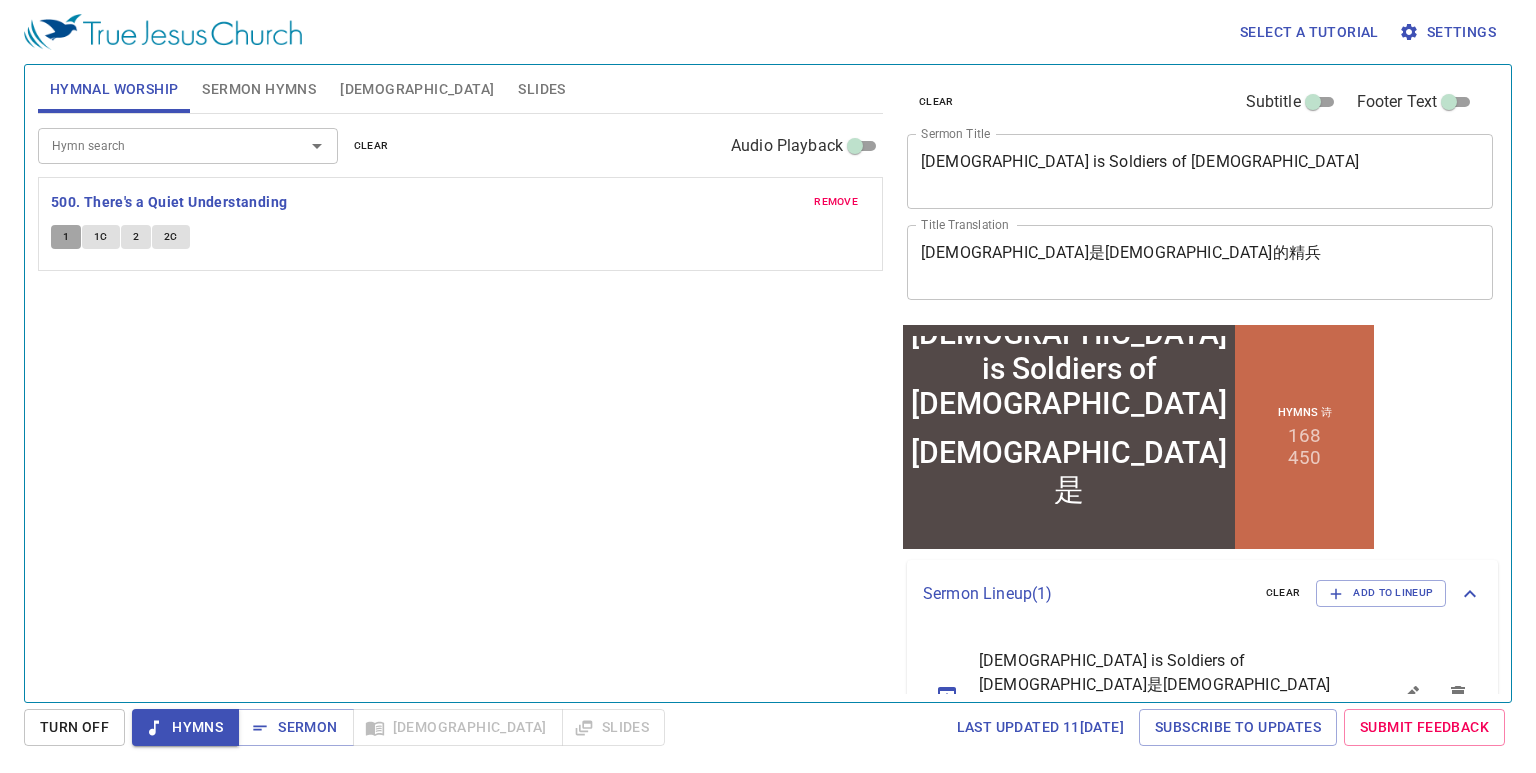 drag, startPoint x: 74, startPoint y: 235, endPoint x: 199, endPoint y: 235, distance: 125 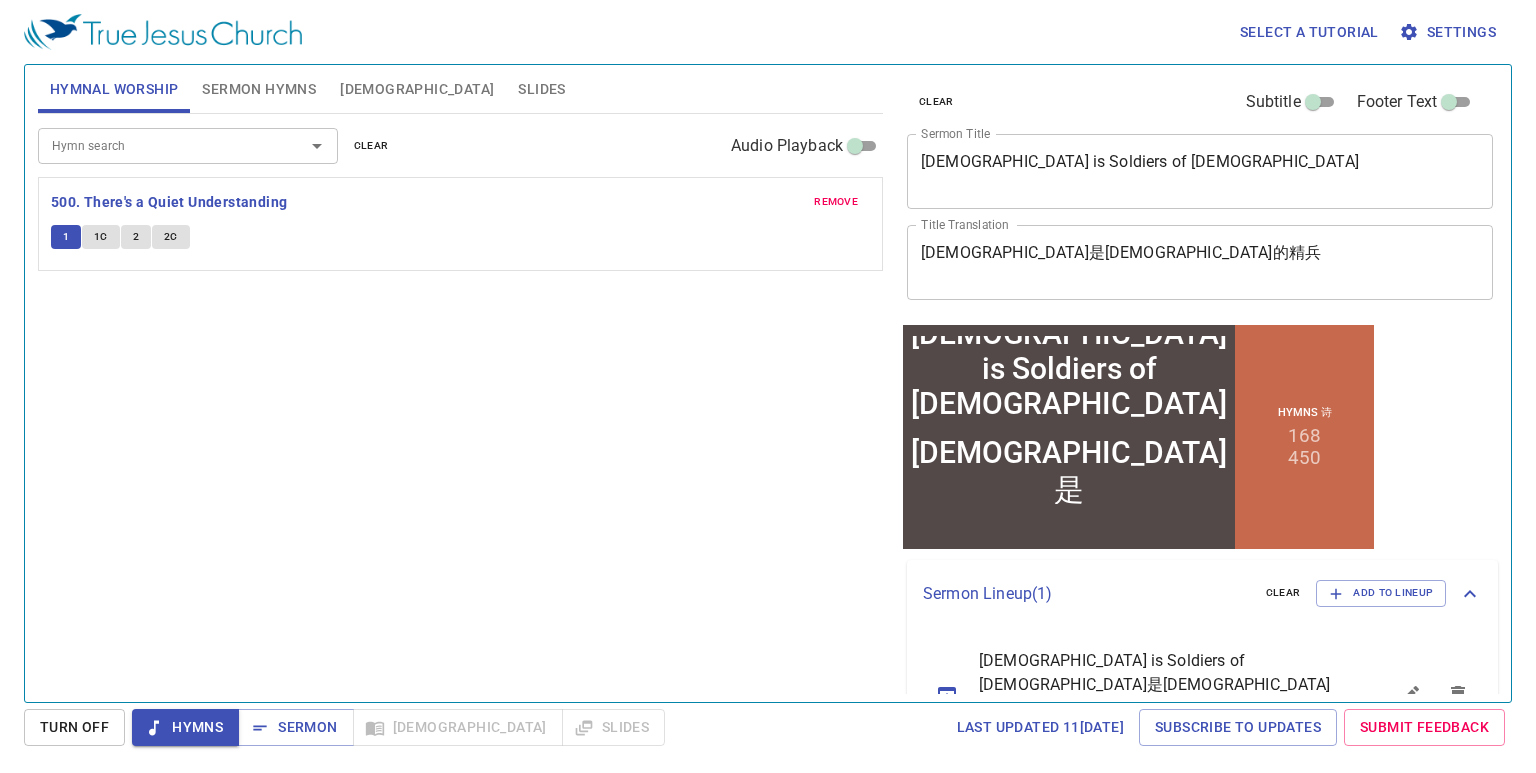 click on "Hymn search Hymn search   clear Audio Playback remove 500. There's a Quiet Understanding   1 1C 2 2C" at bounding box center [460, 399] 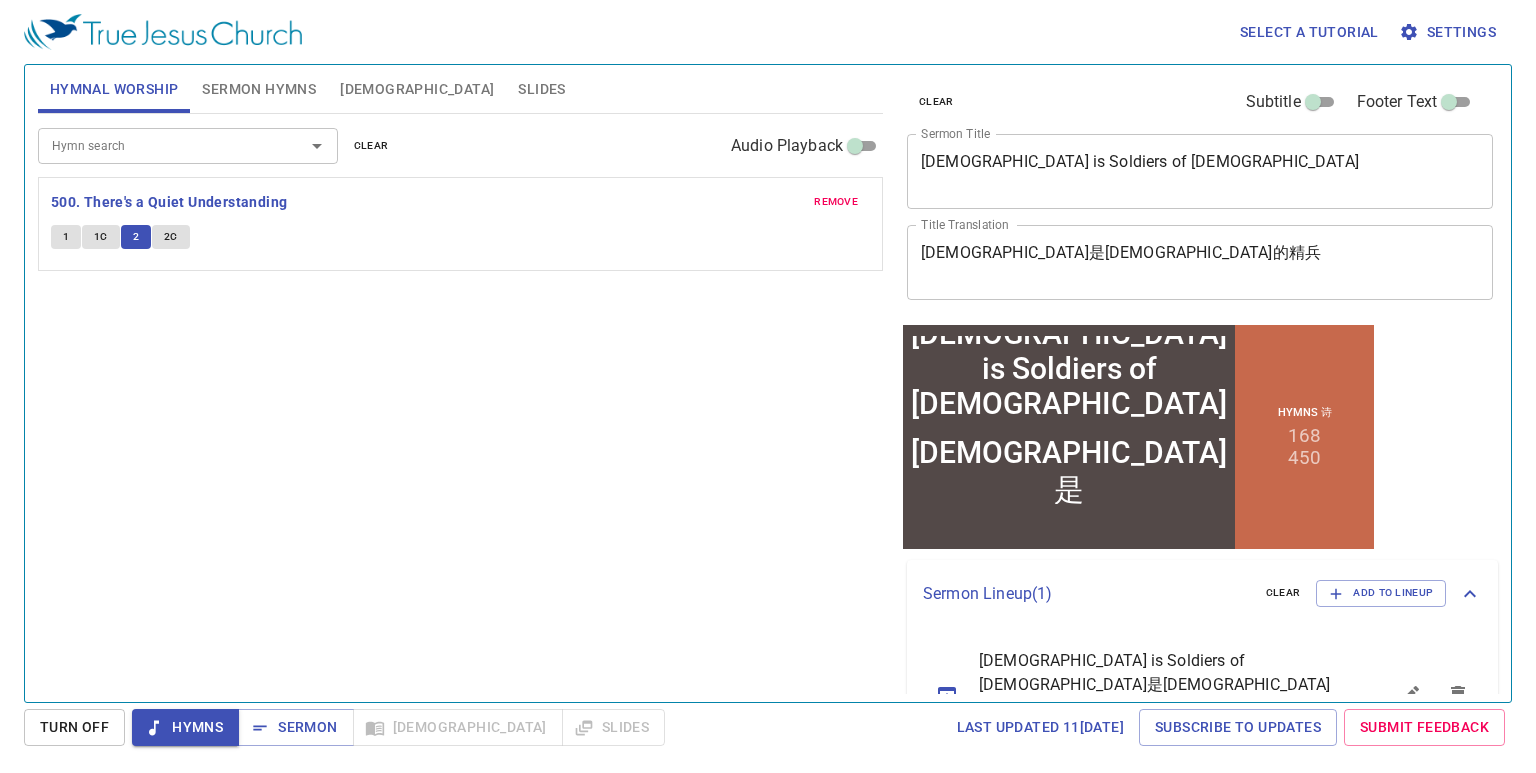 drag, startPoint x: 172, startPoint y: 234, endPoint x: 188, endPoint y: 227, distance: 17.464249 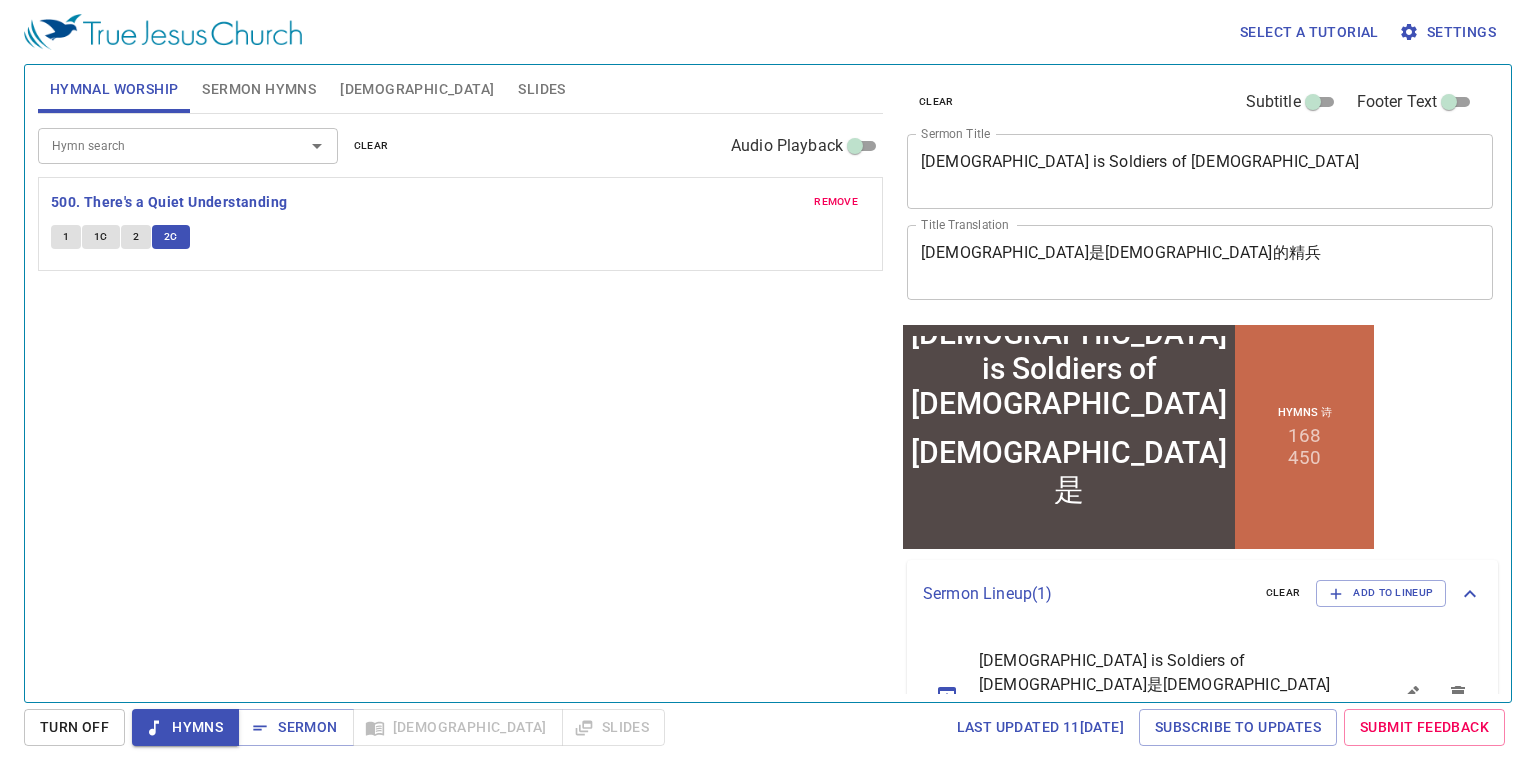 click on "Hymn search Hymn search   clear Audio Playback remove 500. There's a Quiet Understanding   1 1C 2 2C" at bounding box center (460, 399) 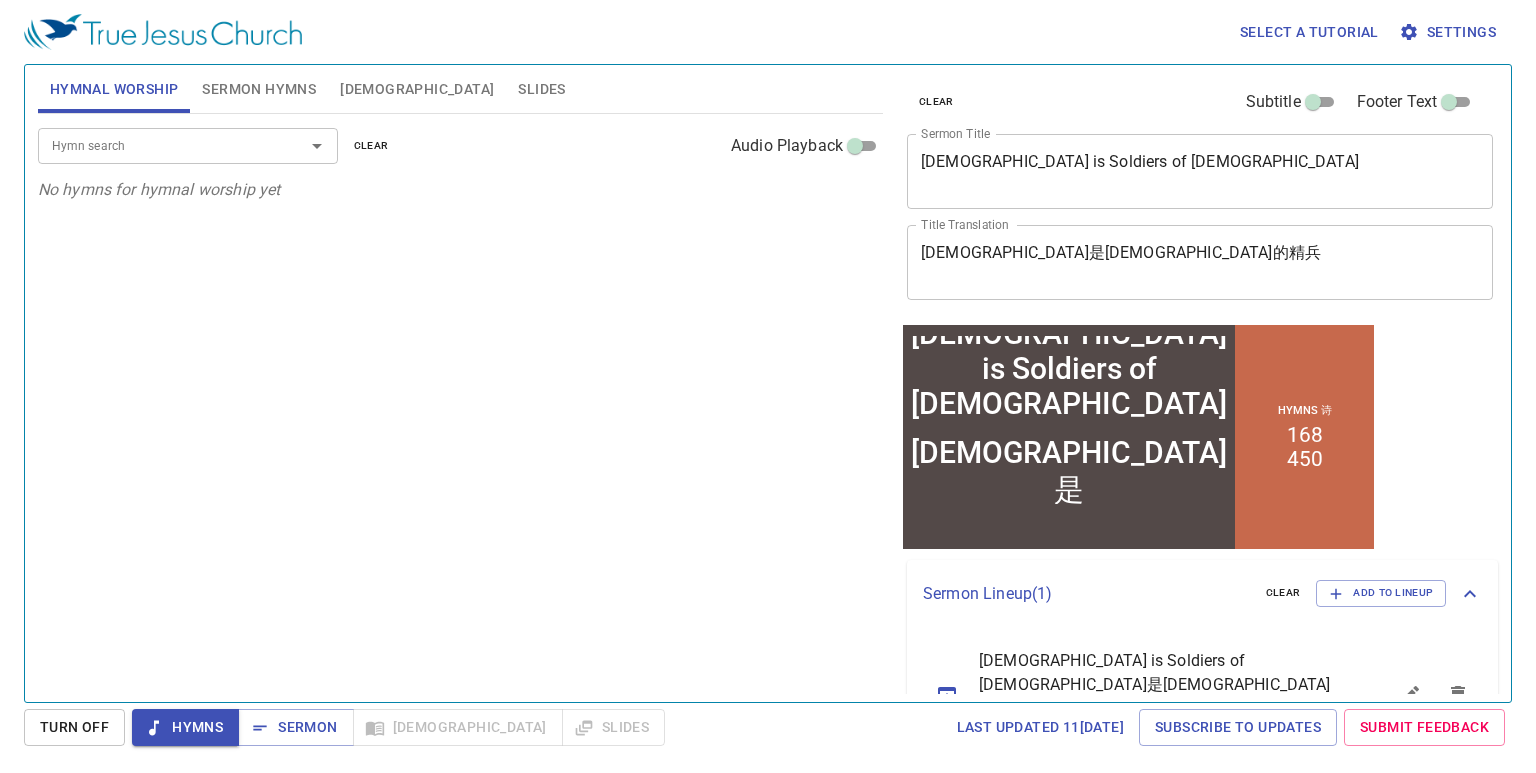 click on "Hymn search" at bounding box center (158, 145) 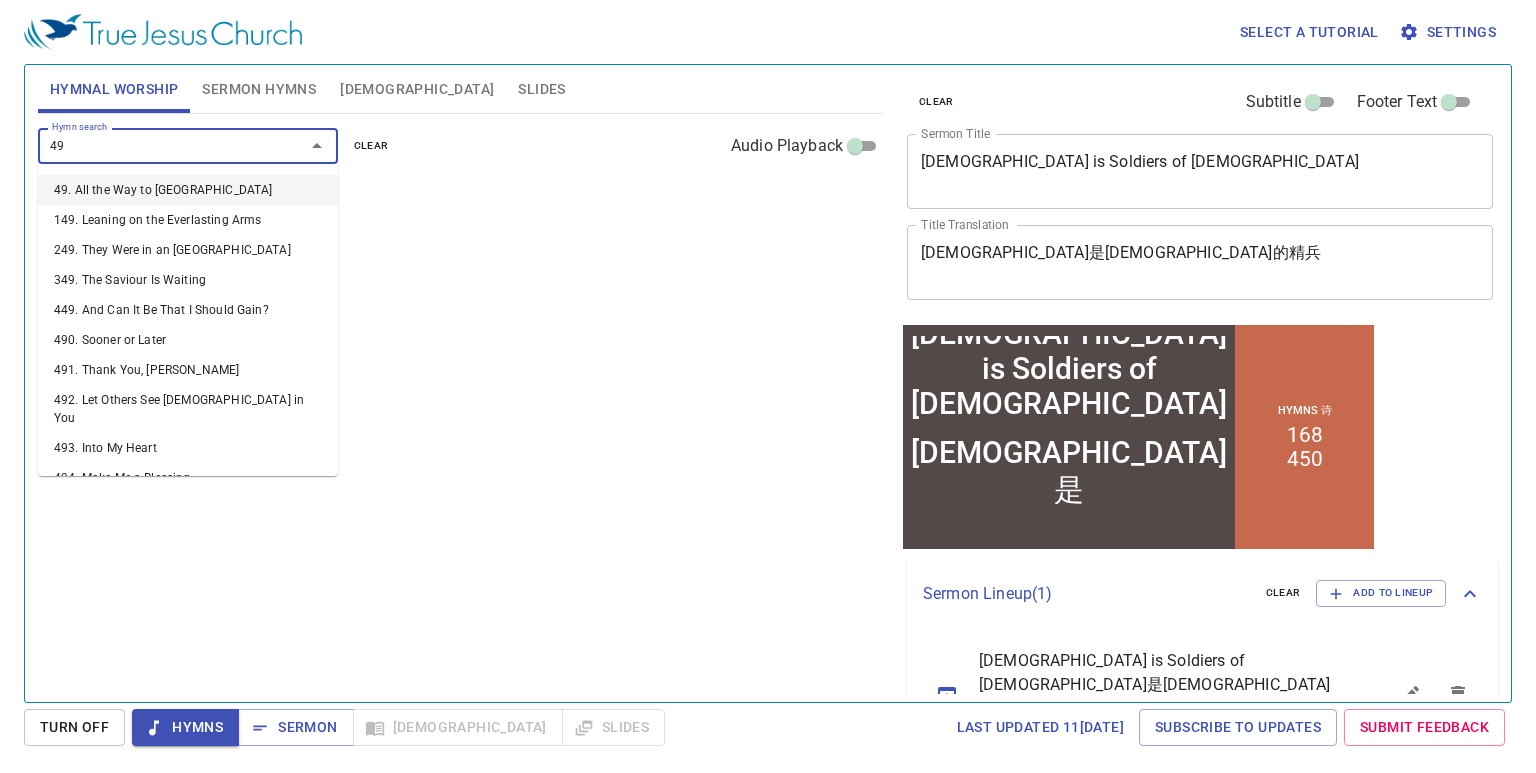 type on "495" 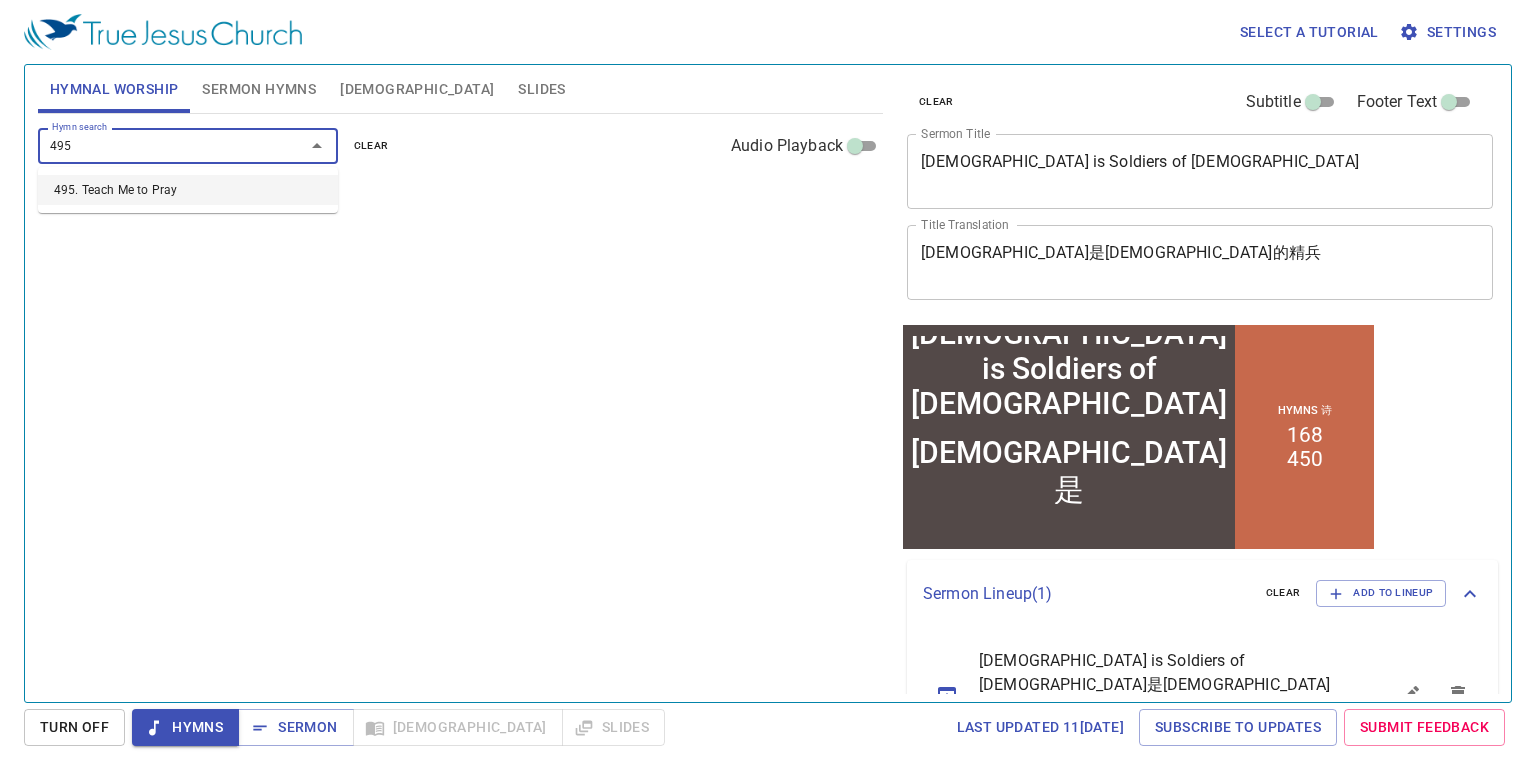 type 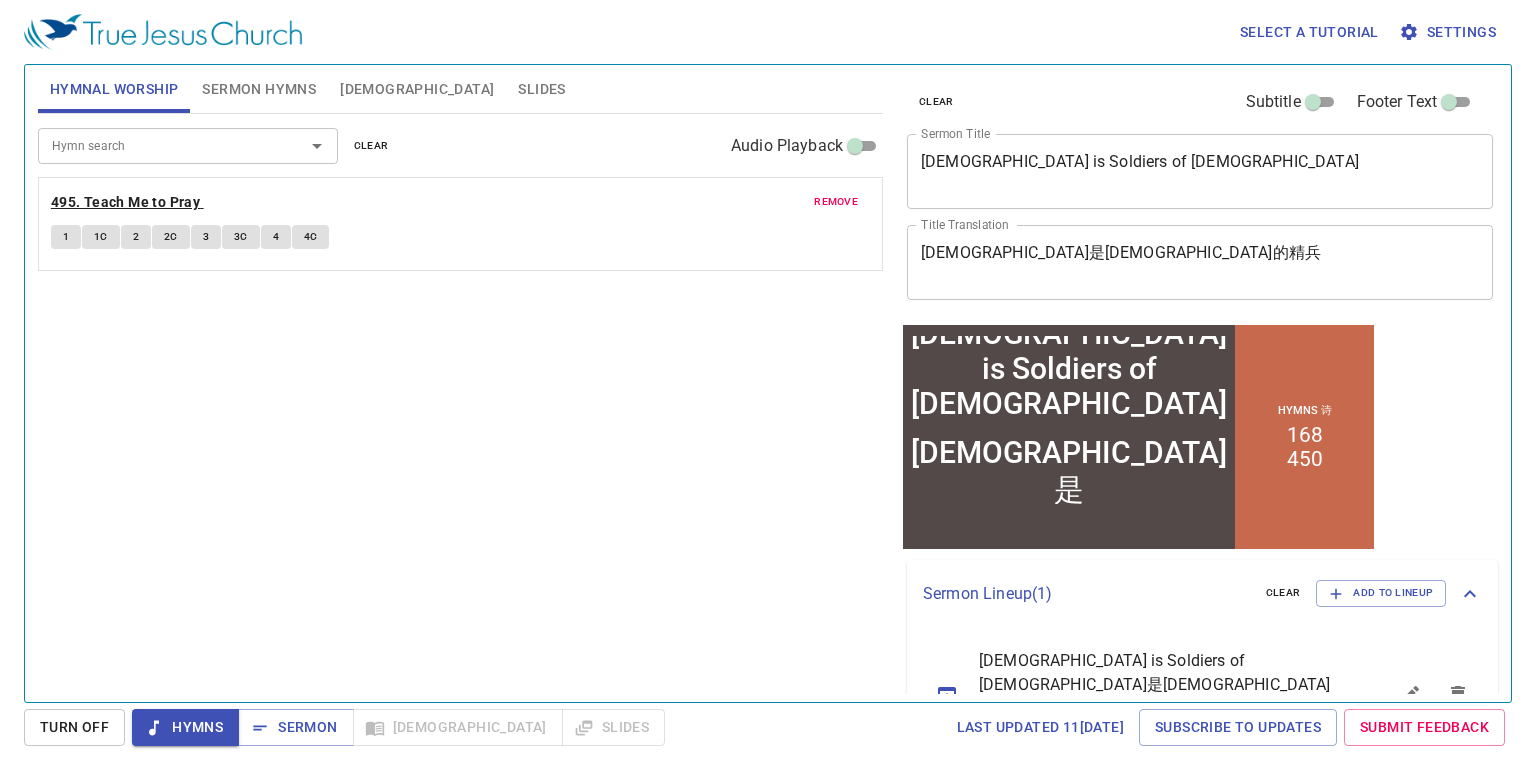 click on "495. Teach Me to Pray" at bounding box center (125, 202) 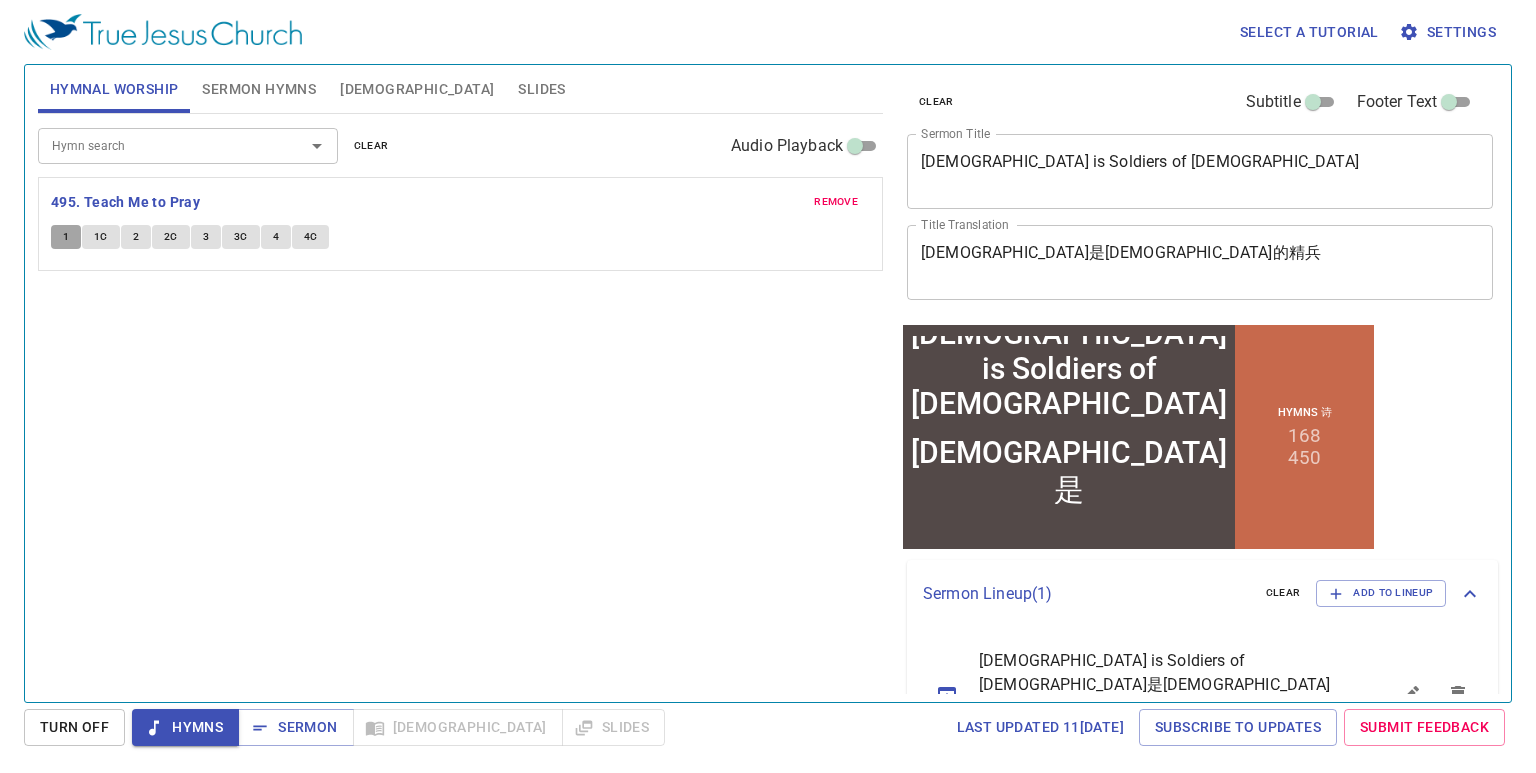 click on "1" at bounding box center (66, 237) 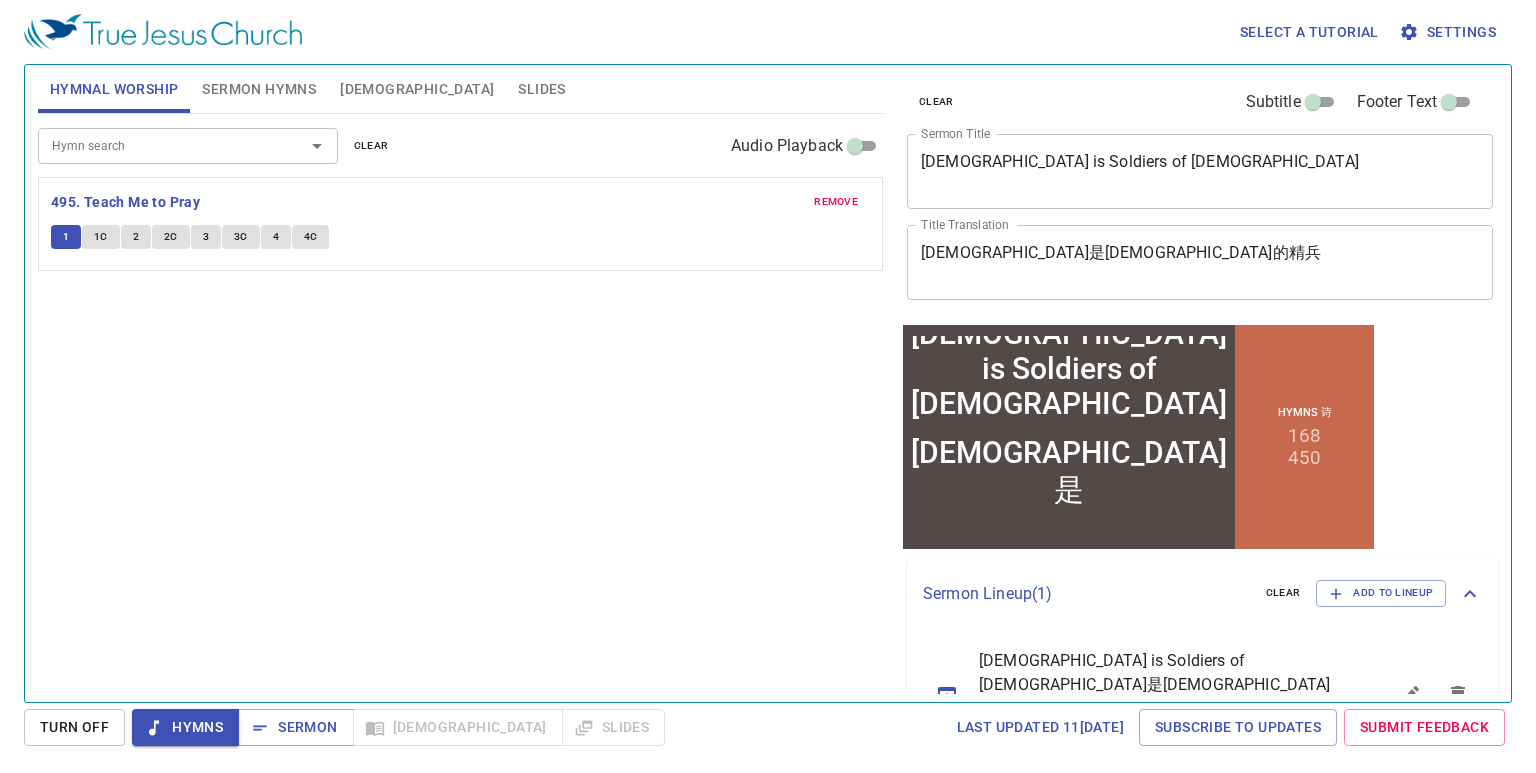 click on "Hymn search Hymn search   clear Audio Playback remove 495. Teach Me to Pray   1 1C 2 2C 3 3C 4 4C" at bounding box center [460, 399] 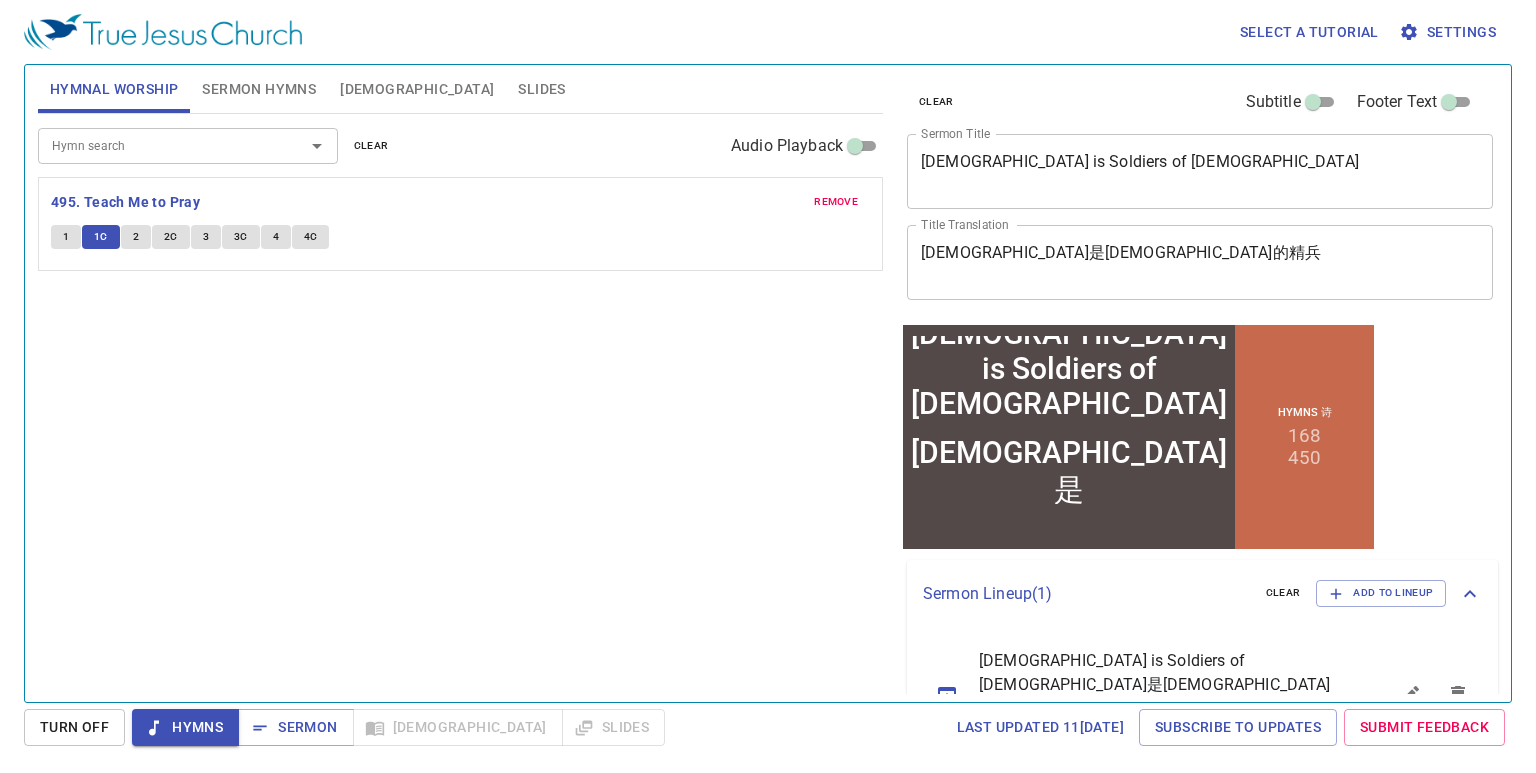 type 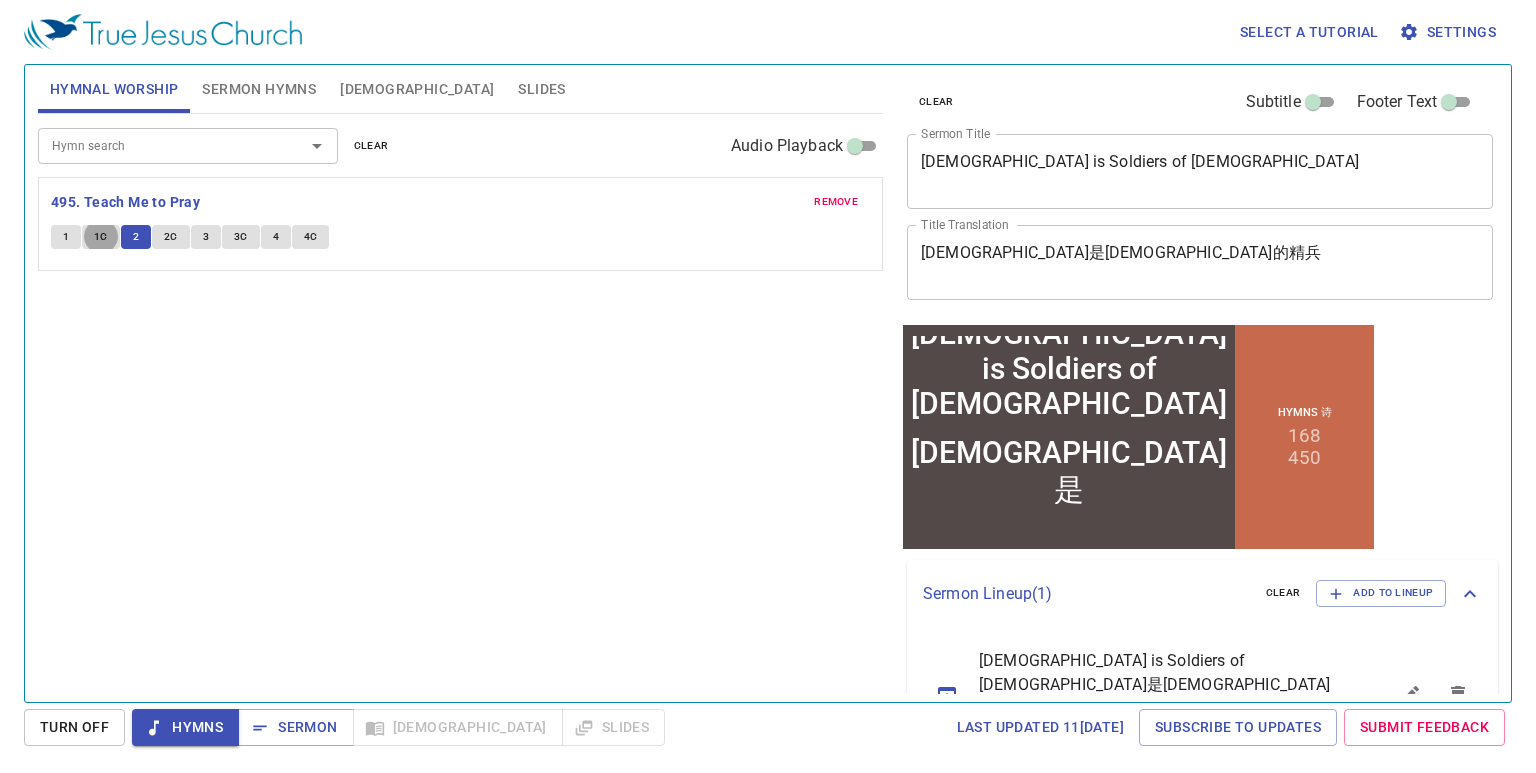 click on "2C" at bounding box center [171, 237] 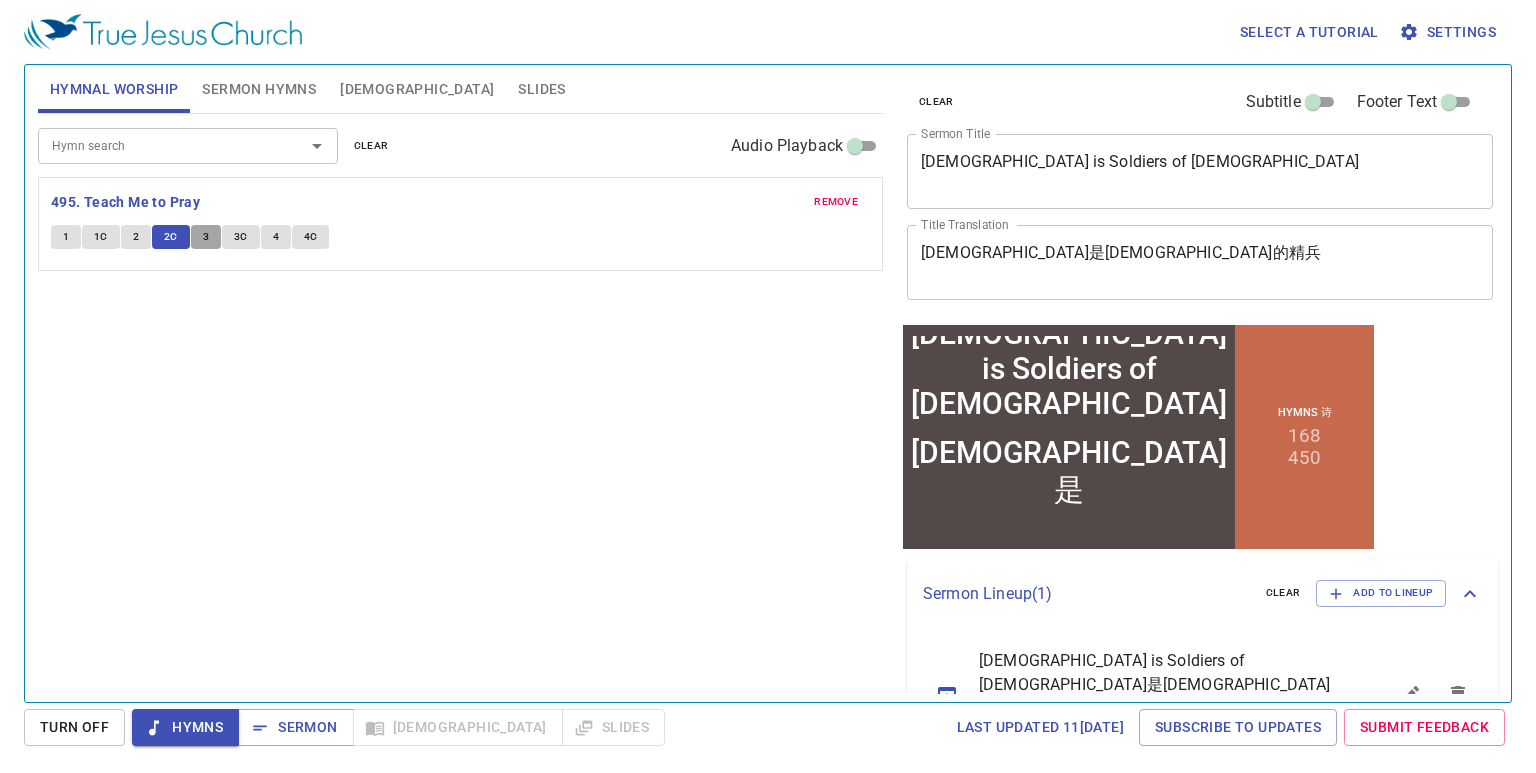 click on "3" at bounding box center [206, 237] 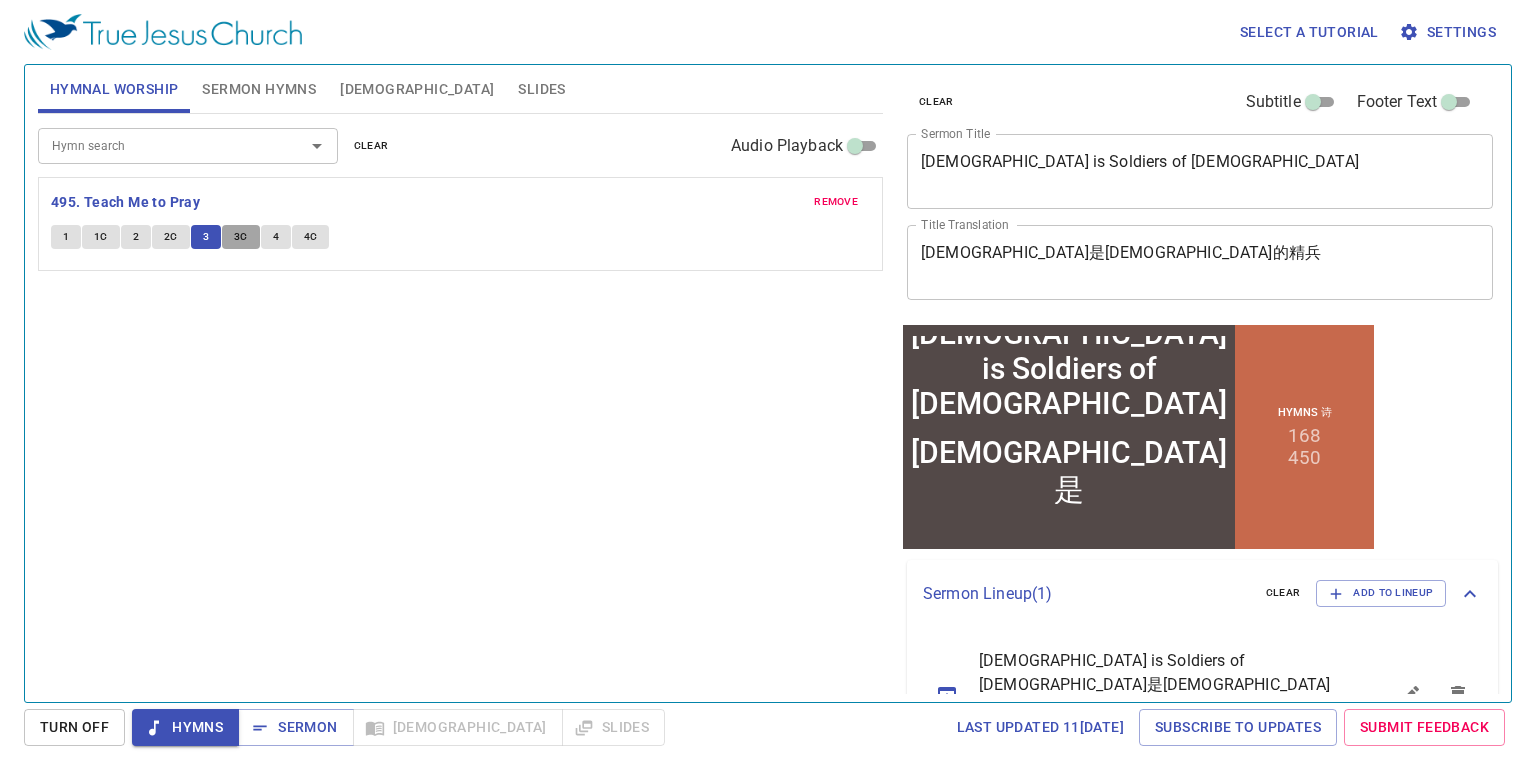 click on "3C" at bounding box center [241, 237] 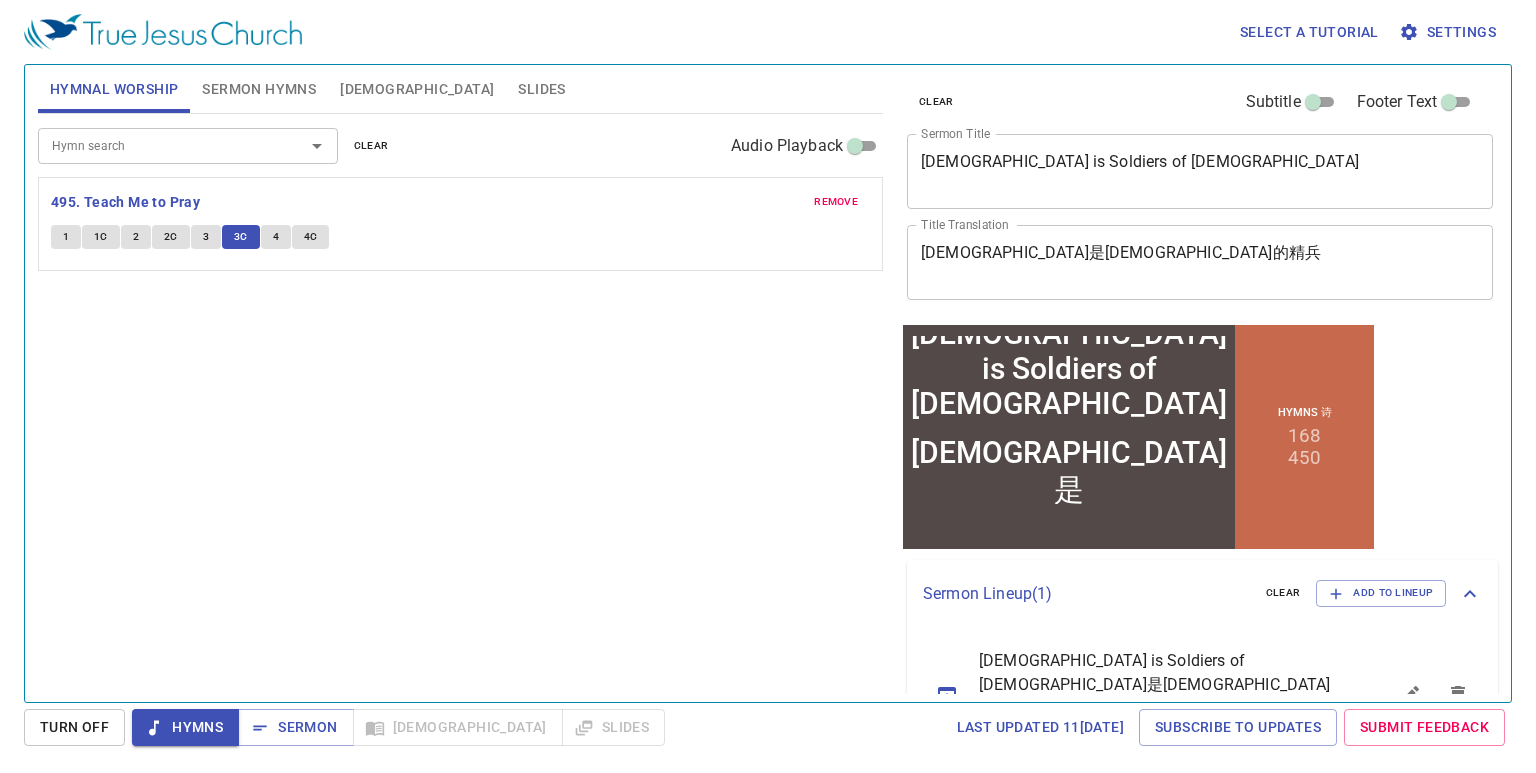 click on "4" at bounding box center [276, 237] 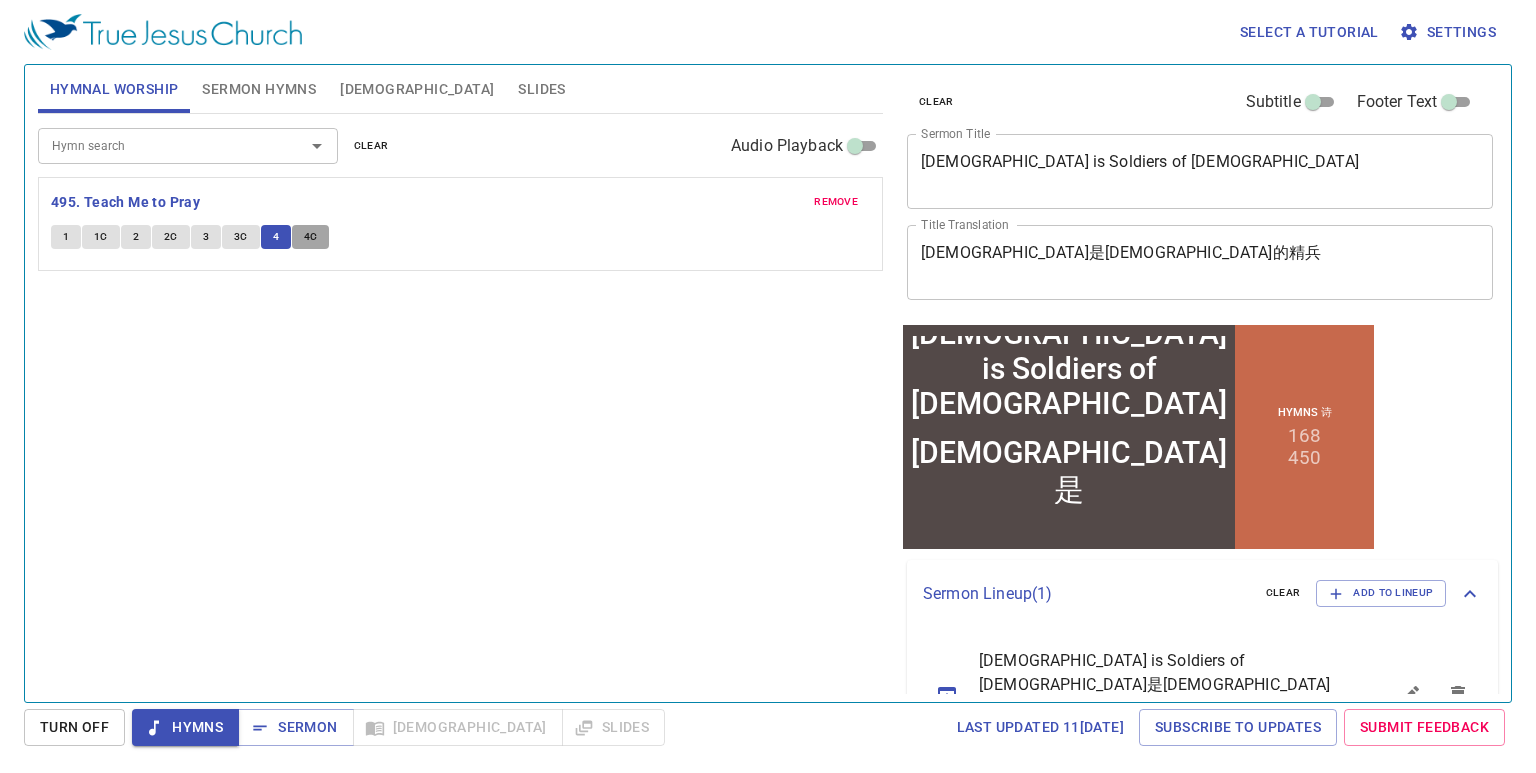 click on "4C" at bounding box center (311, 237) 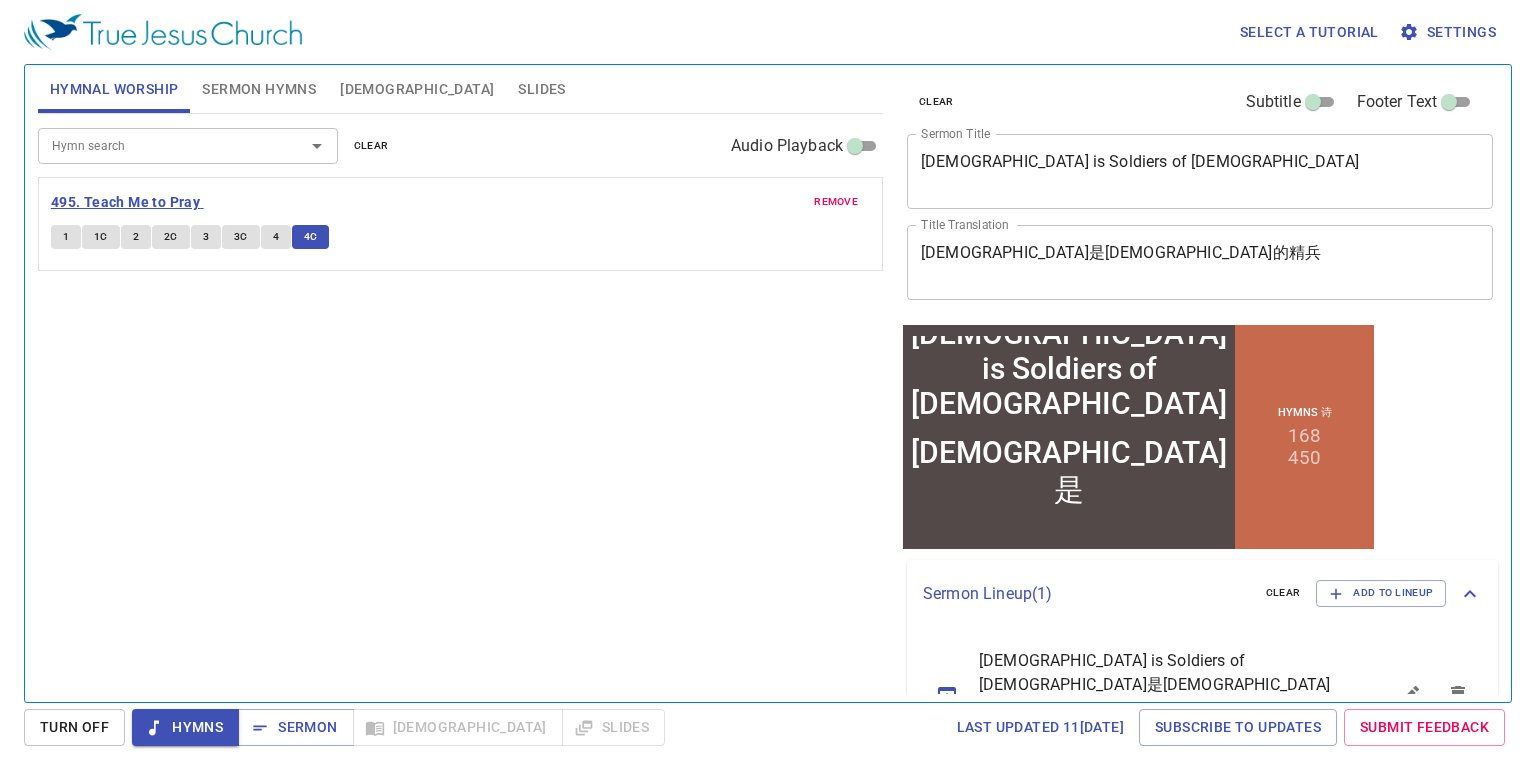 click on "495. Teach Me to Pray" at bounding box center (125, 202) 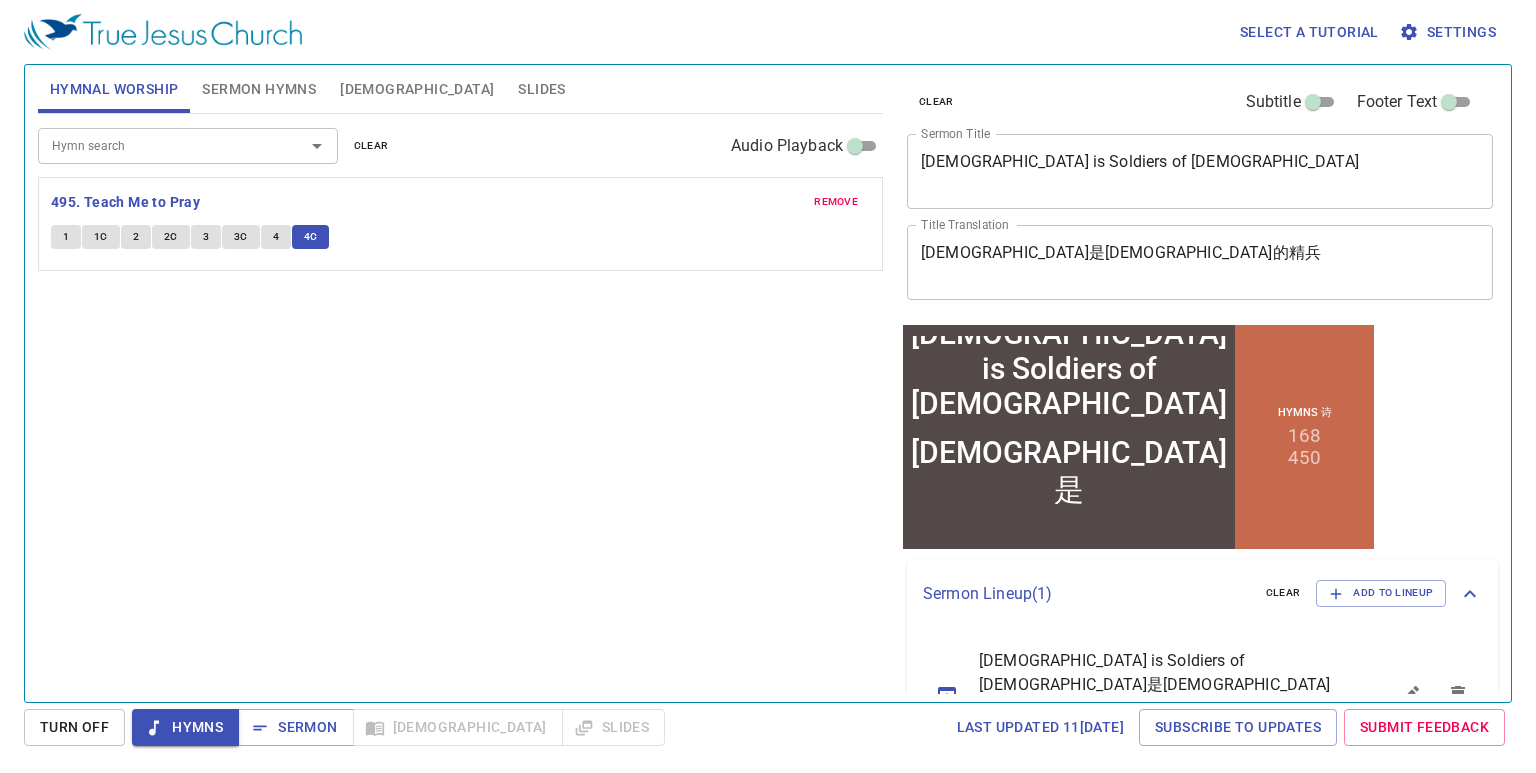 click on "[DEMOGRAPHIC_DATA]" at bounding box center [417, 89] 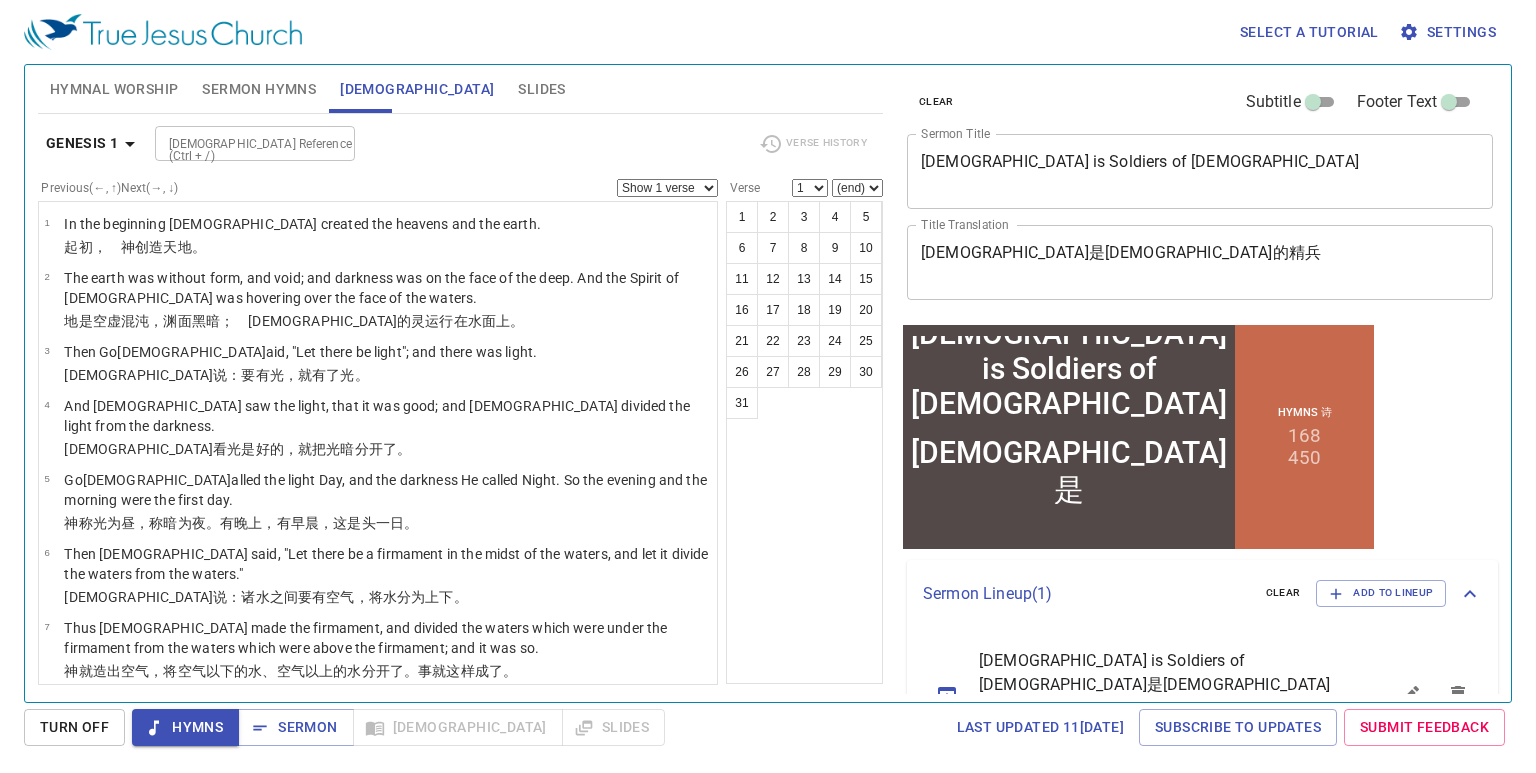 click on "Genesis 1" at bounding box center [82, 143] 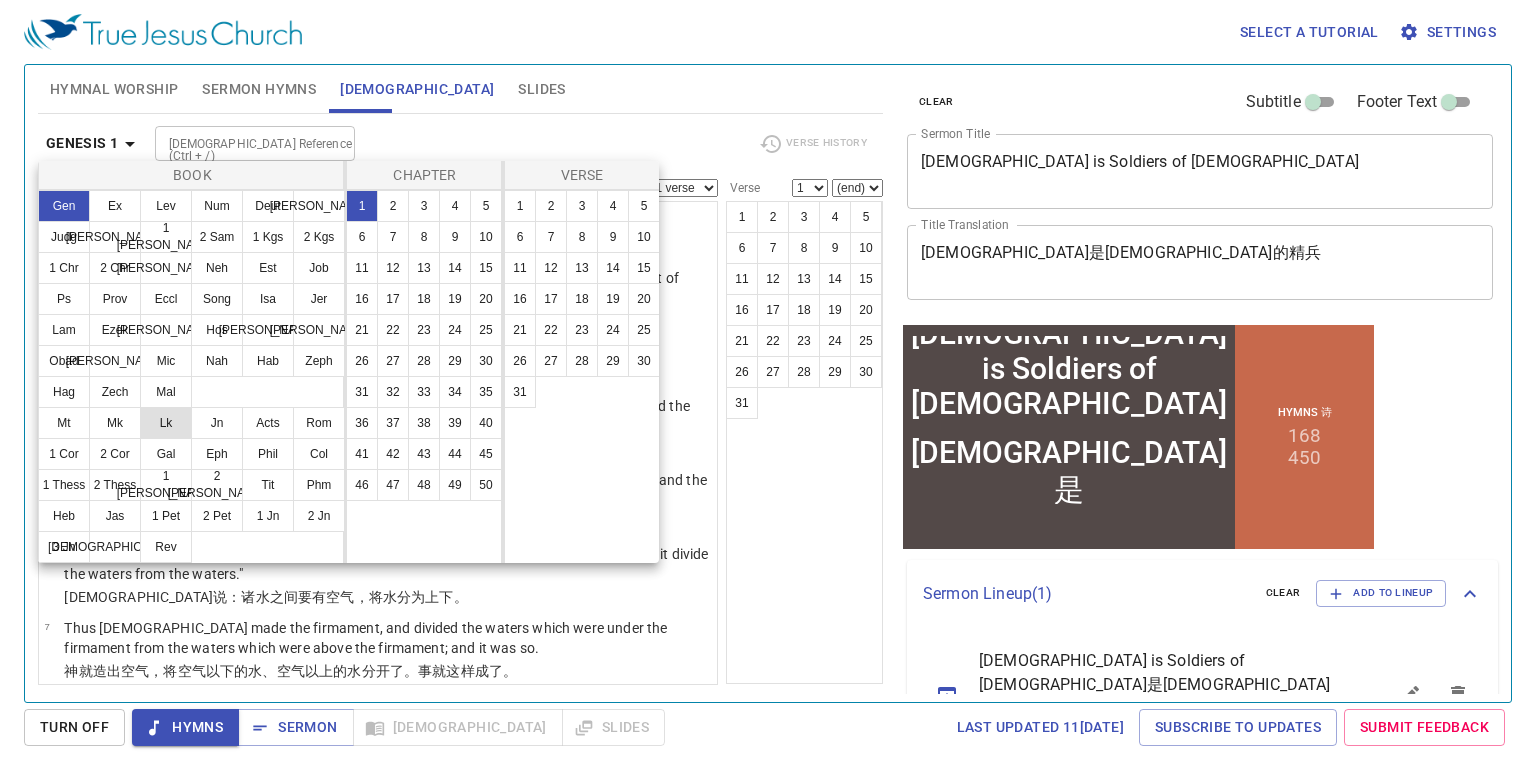 click on "Lk" at bounding box center (166, 423) 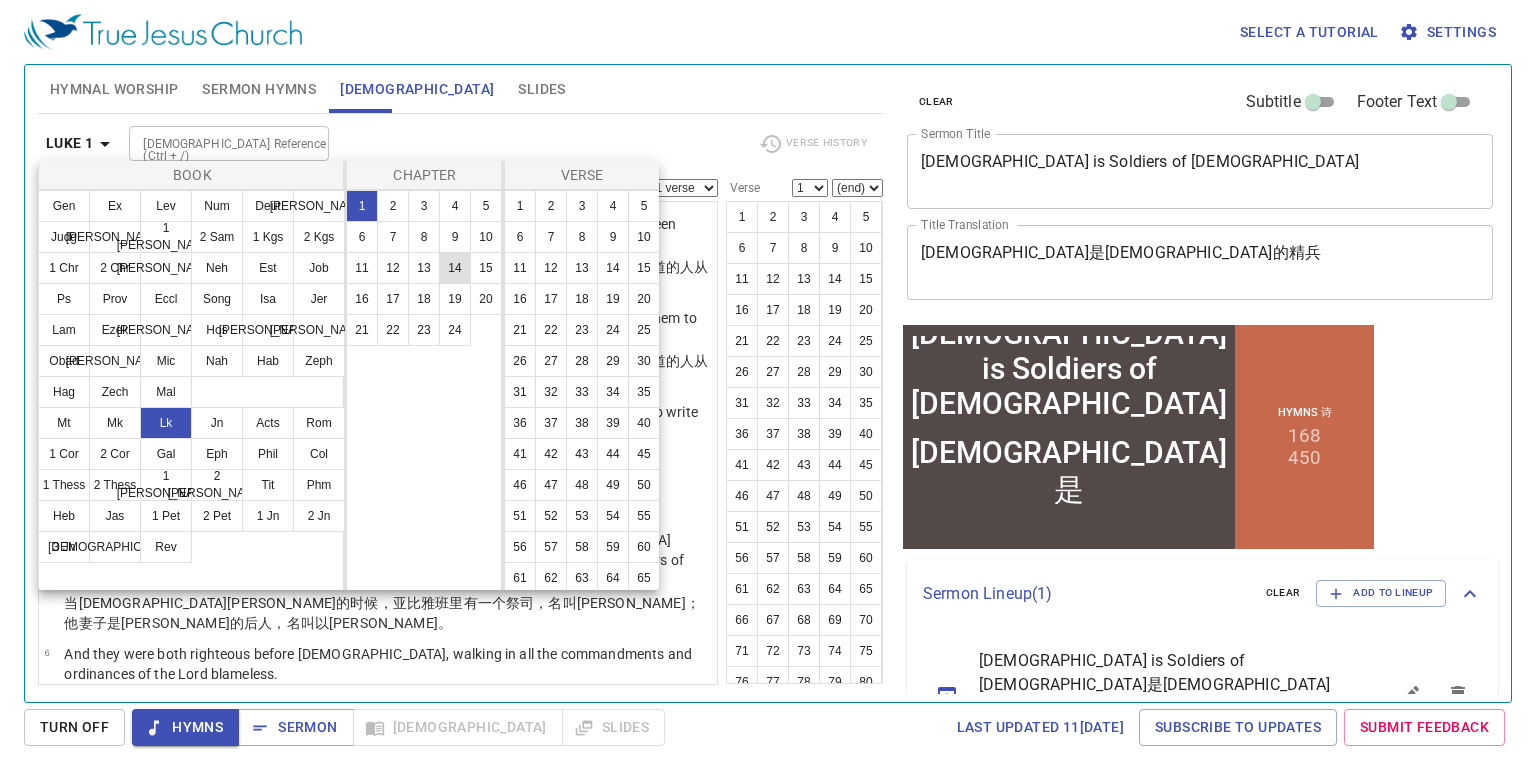 click on "11" at bounding box center (362, 268) 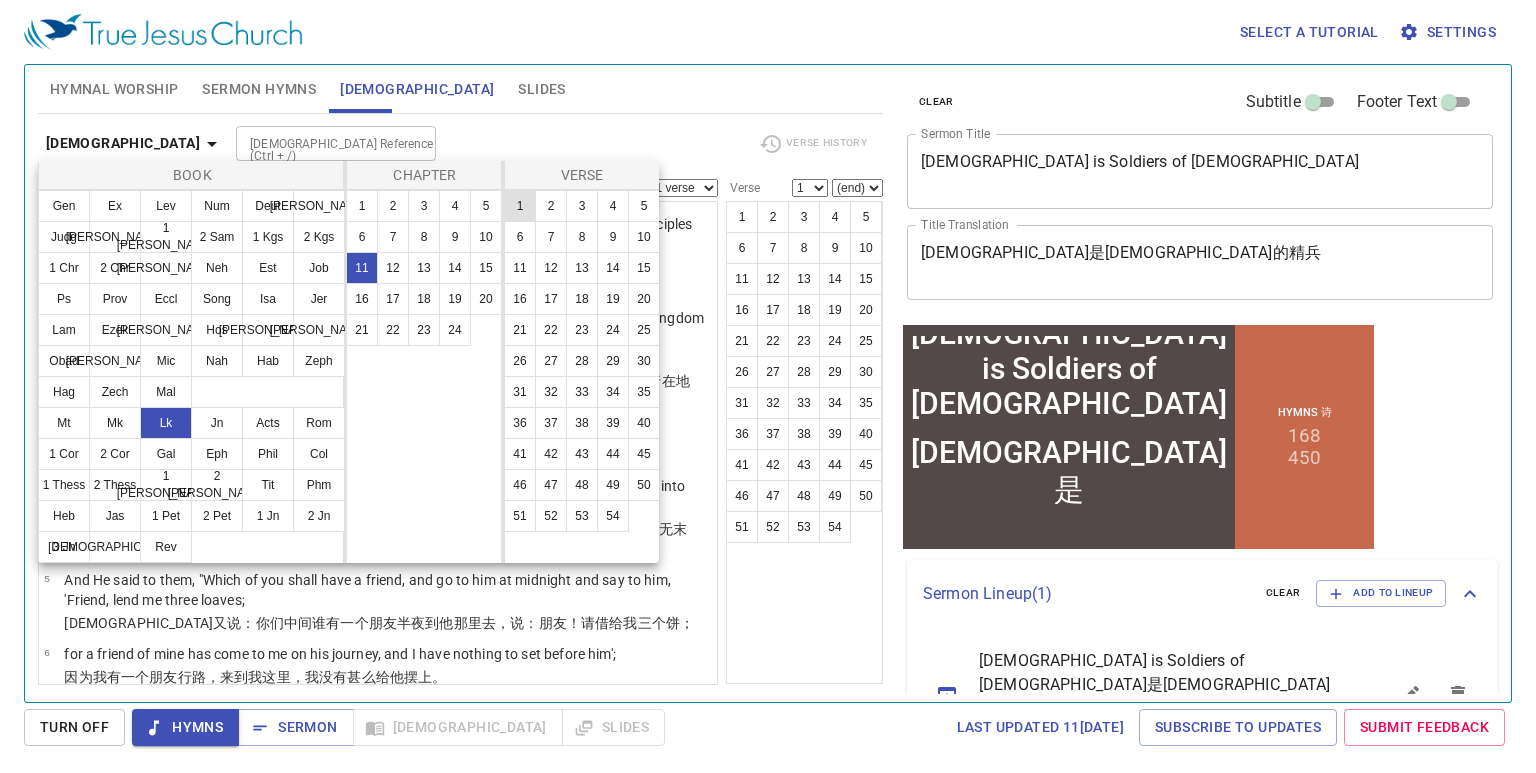 click on "1" at bounding box center (520, 206) 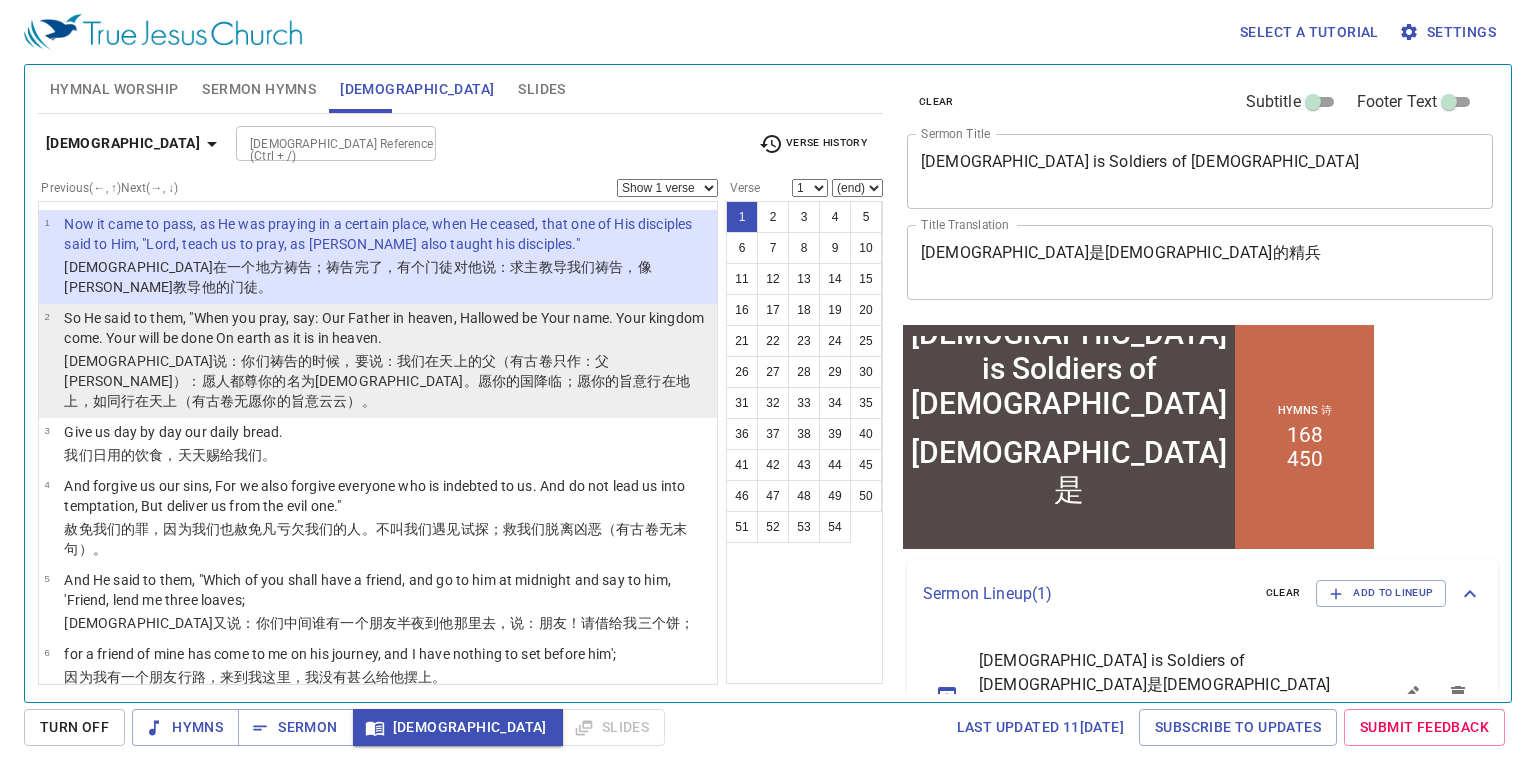 click on "[DEMOGRAPHIC_DATA]说：你们祷告的时候，要说：我们在天上的父（有古卷只作：父[PERSON_NAME]）：愿人都尊你的名为[DEMOGRAPHIC_DATA]。愿你的国降临；愿你的旨意行在地上，如同行在天上（有古卷无愿你的旨意云云）。" at bounding box center [387, 381] 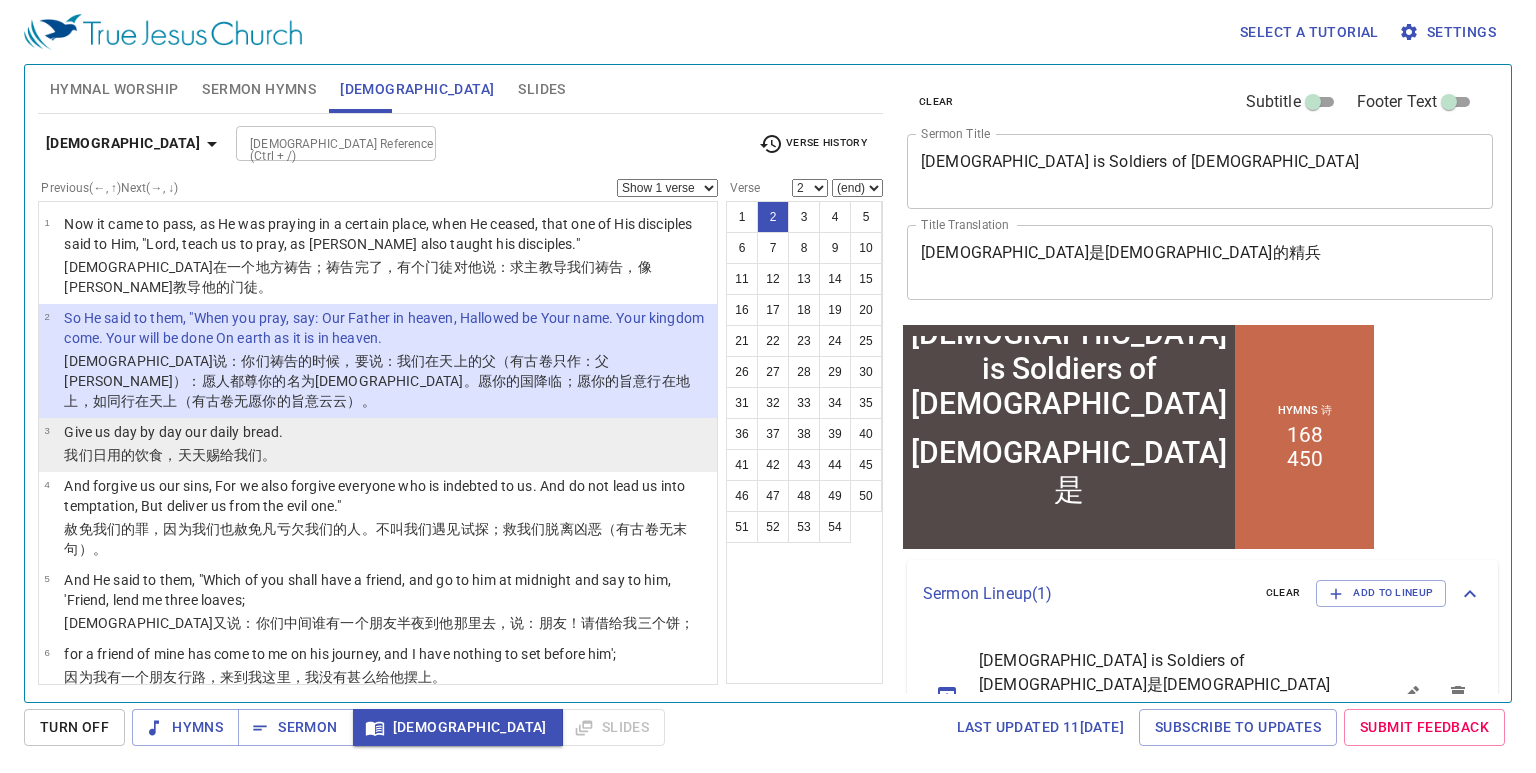 click on "3 Give us day by day our daily bread.   我们日用的饮食，天天赐给我们。" at bounding box center [378, 445] 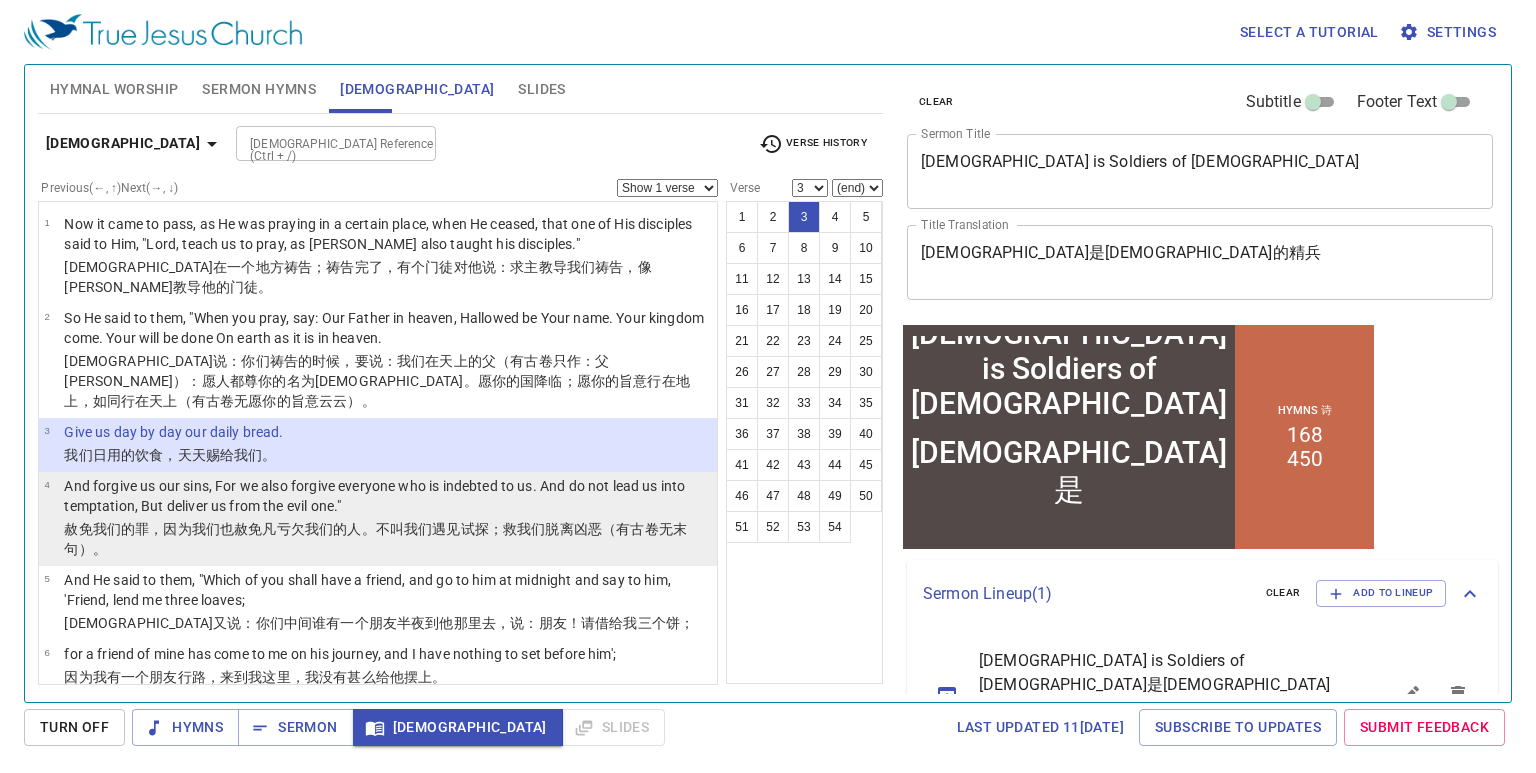 click on "And forgive us our sins, For we also forgive everyone who is indebted to us. And do not lead us into temptation, But deliver us from the evil one."" at bounding box center [387, 496] 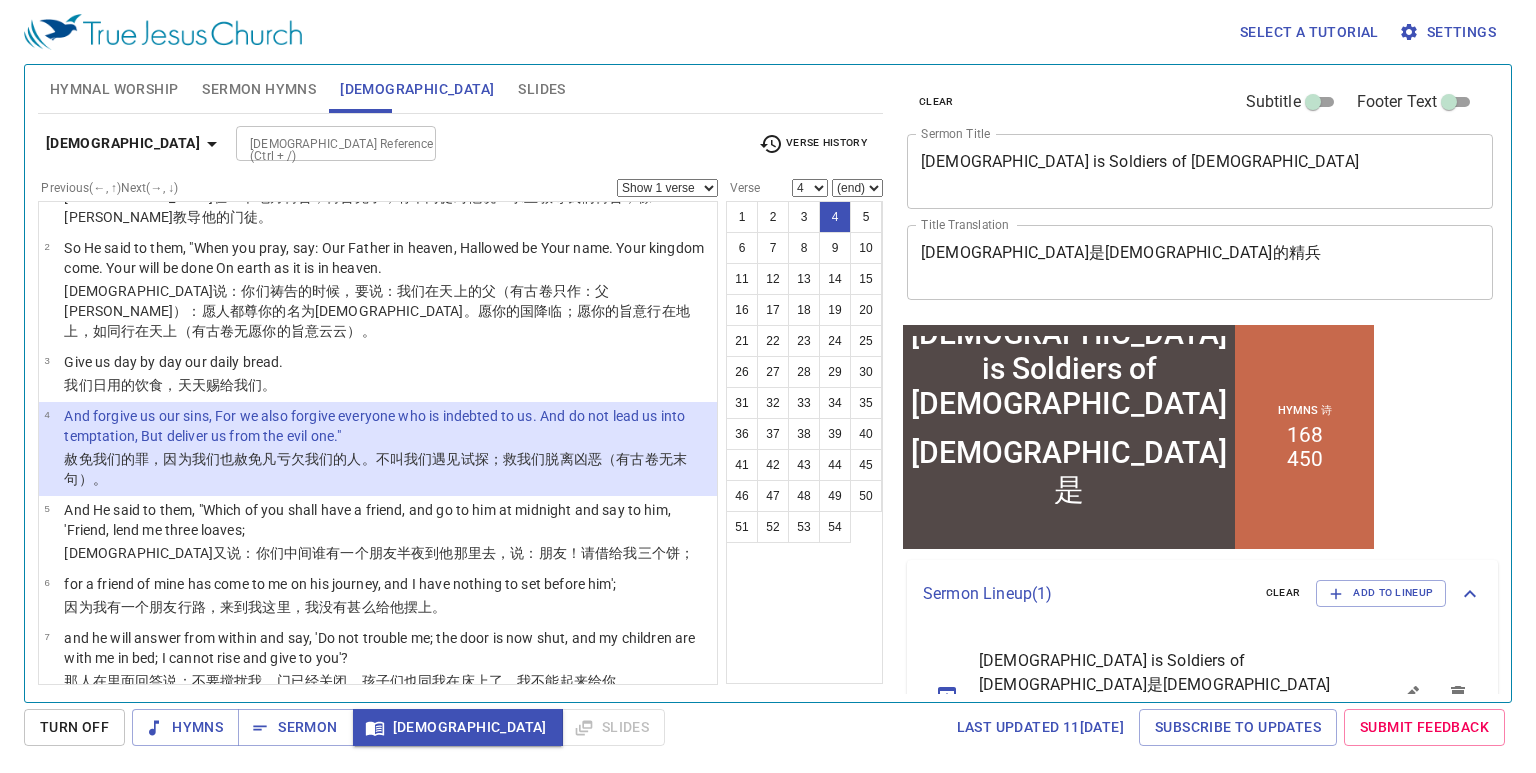scroll, scrollTop: 80, scrollLeft: 0, axis: vertical 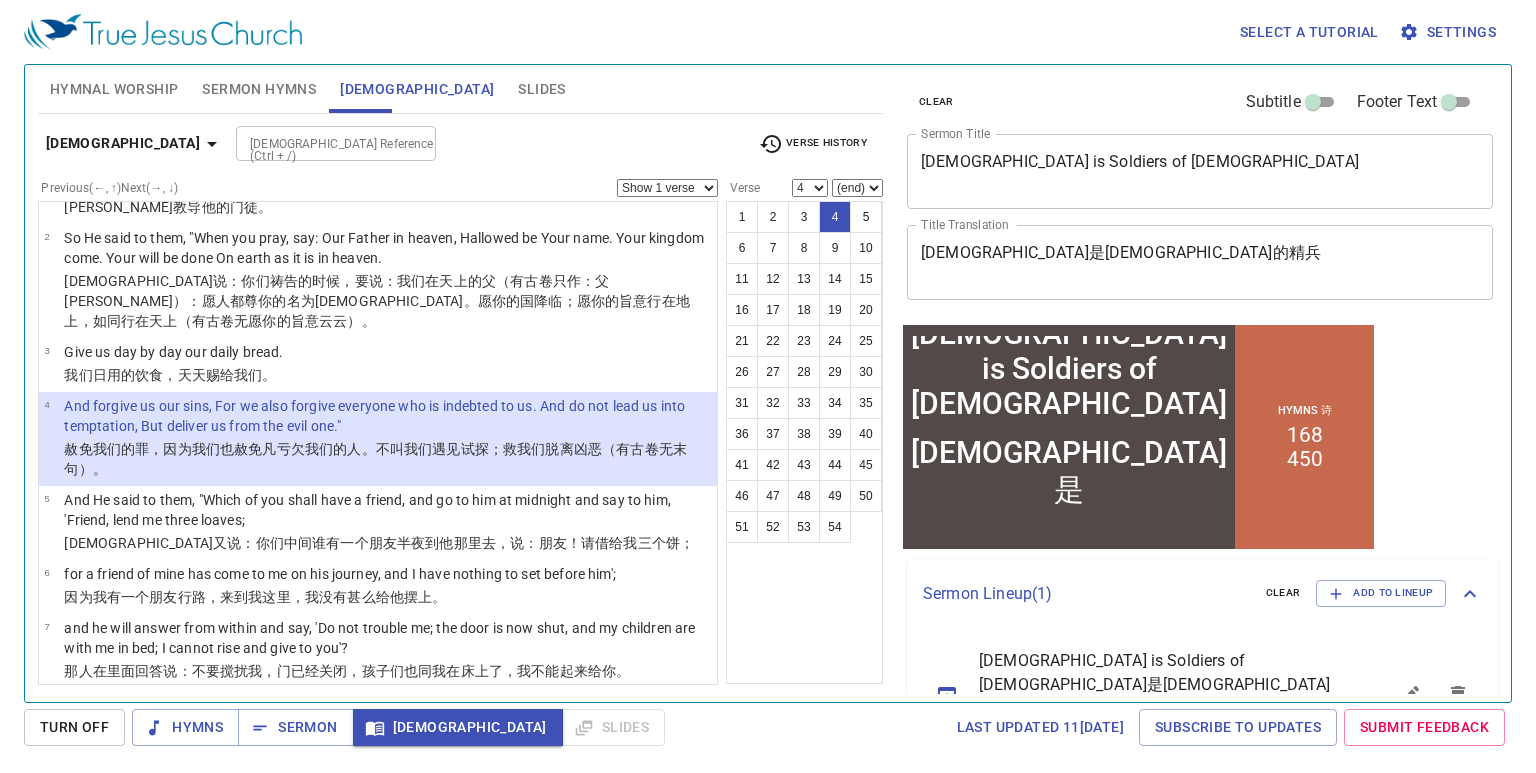 drag, startPoint x: 472, startPoint y: 32, endPoint x: 469, endPoint y: 44, distance: 12.369317 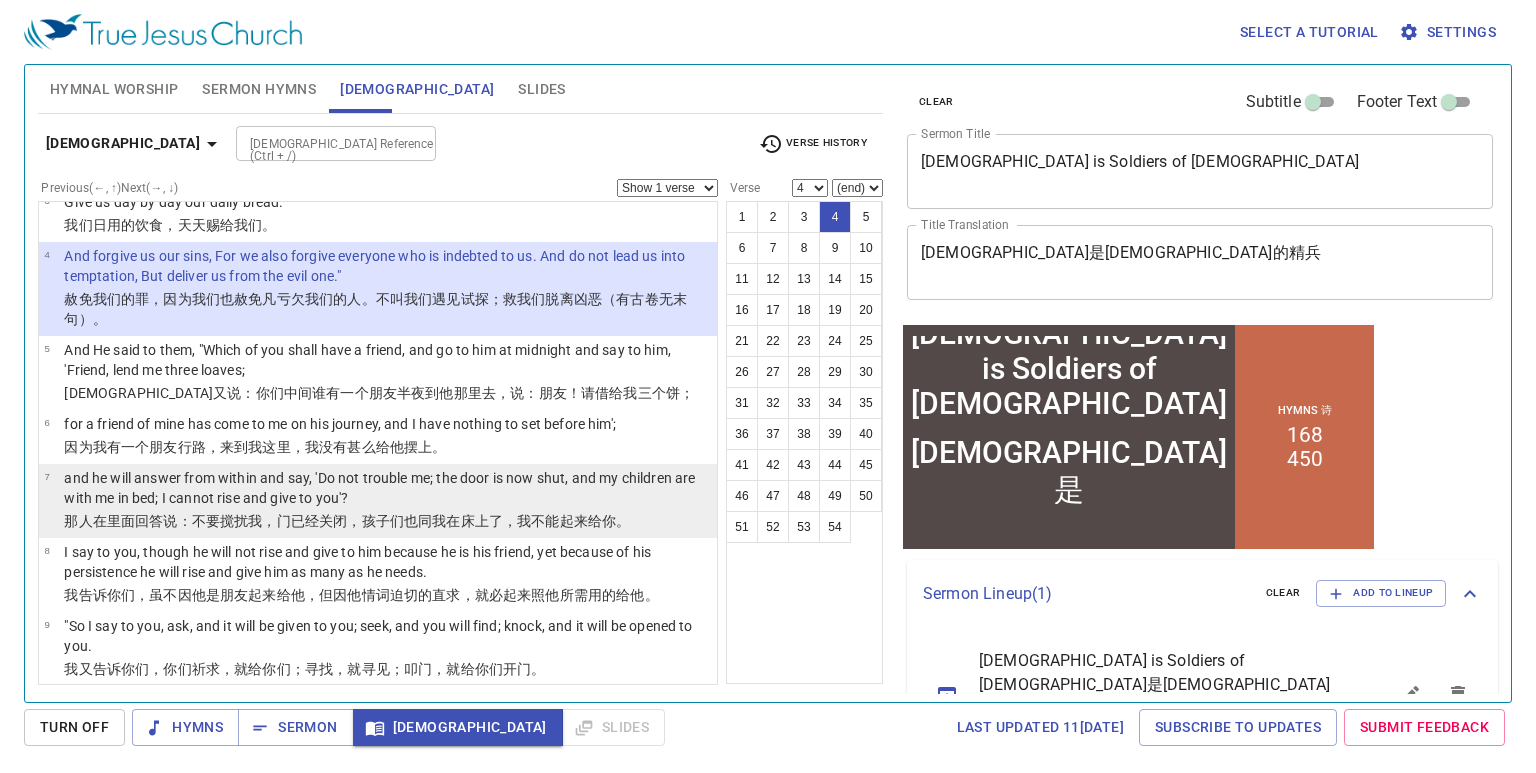 scroll, scrollTop: 240, scrollLeft: 0, axis: vertical 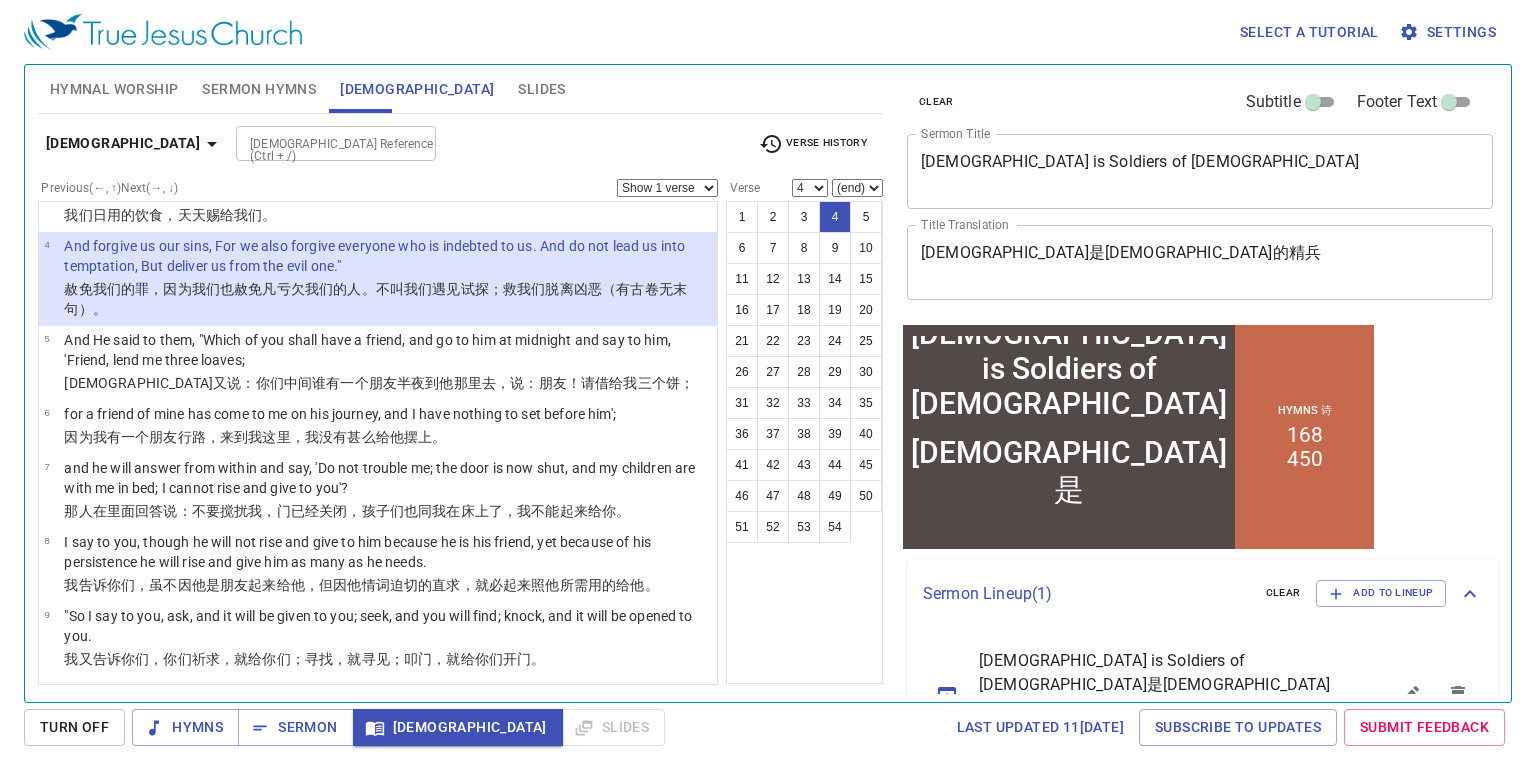 drag, startPoint x: 759, startPoint y: 749, endPoint x: 742, endPoint y: 732, distance: 24.04163 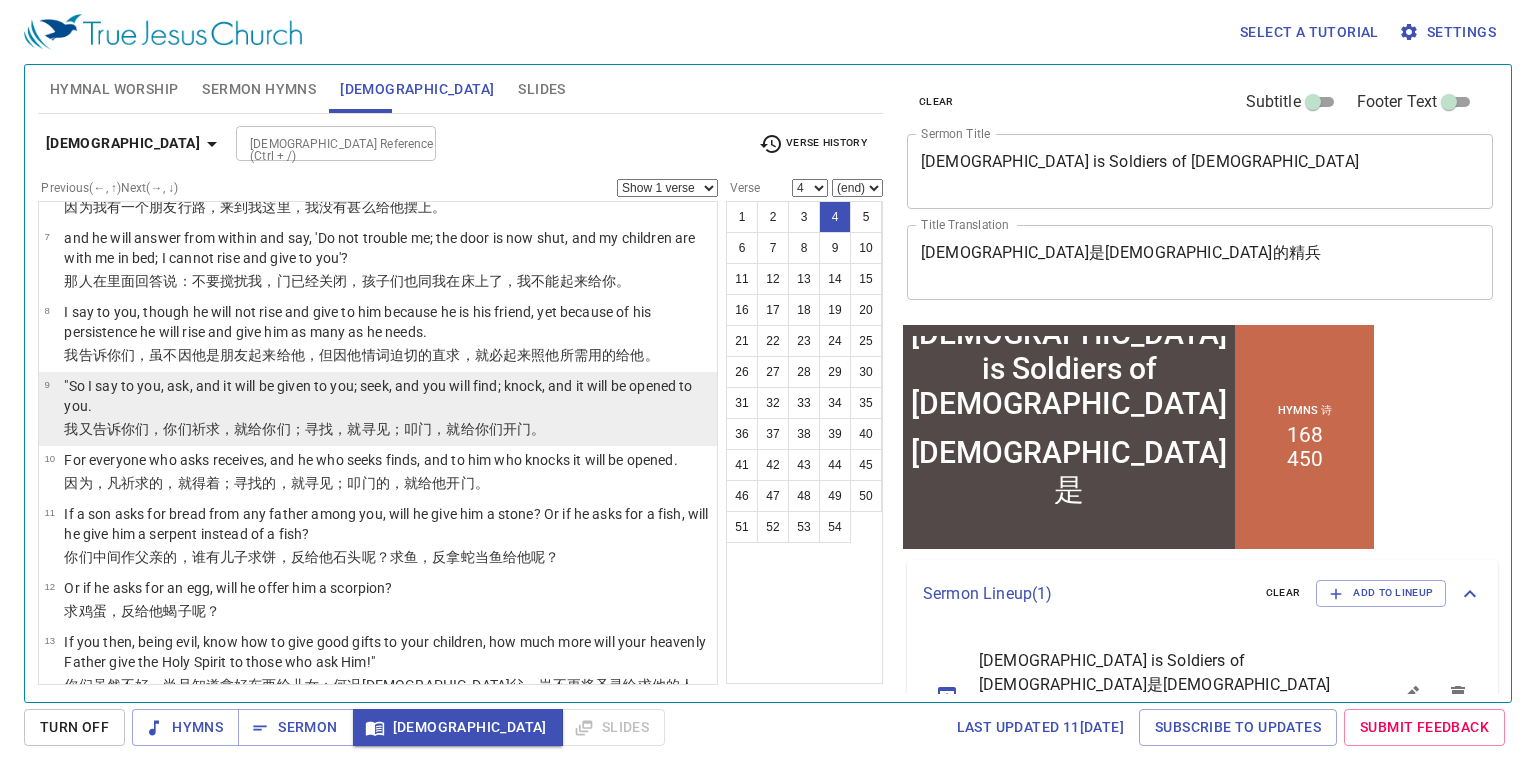 scroll, scrollTop: 480, scrollLeft: 0, axis: vertical 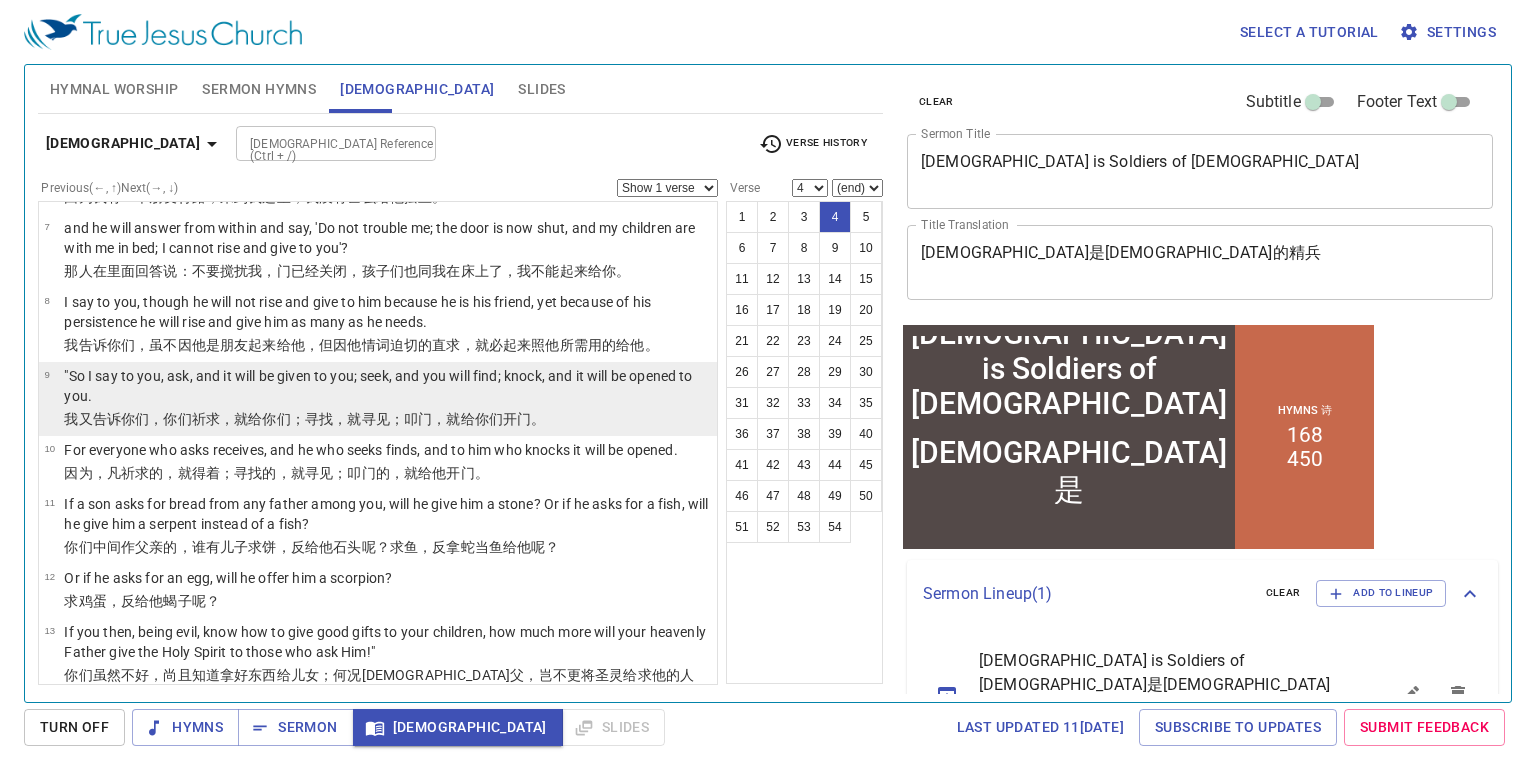 click on ""So I say to you, ask, and it will be given to you; seek, and you will find; knock, and it will be opened to you." at bounding box center [387, 386] 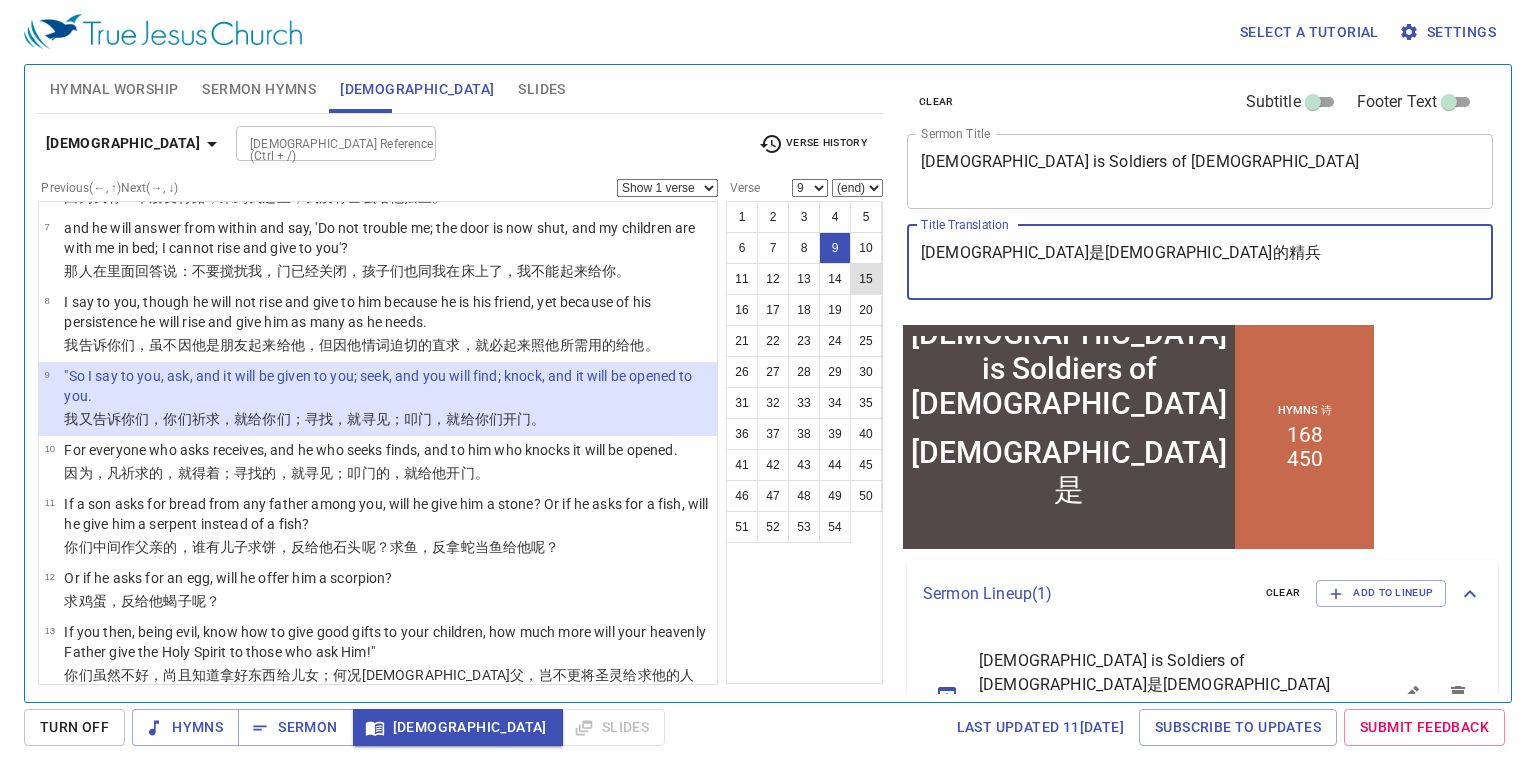 drag, startPoint x: 1125, startPoint y: 248, endPoint x: 878, endPoint y: 270, distance: 247.97783 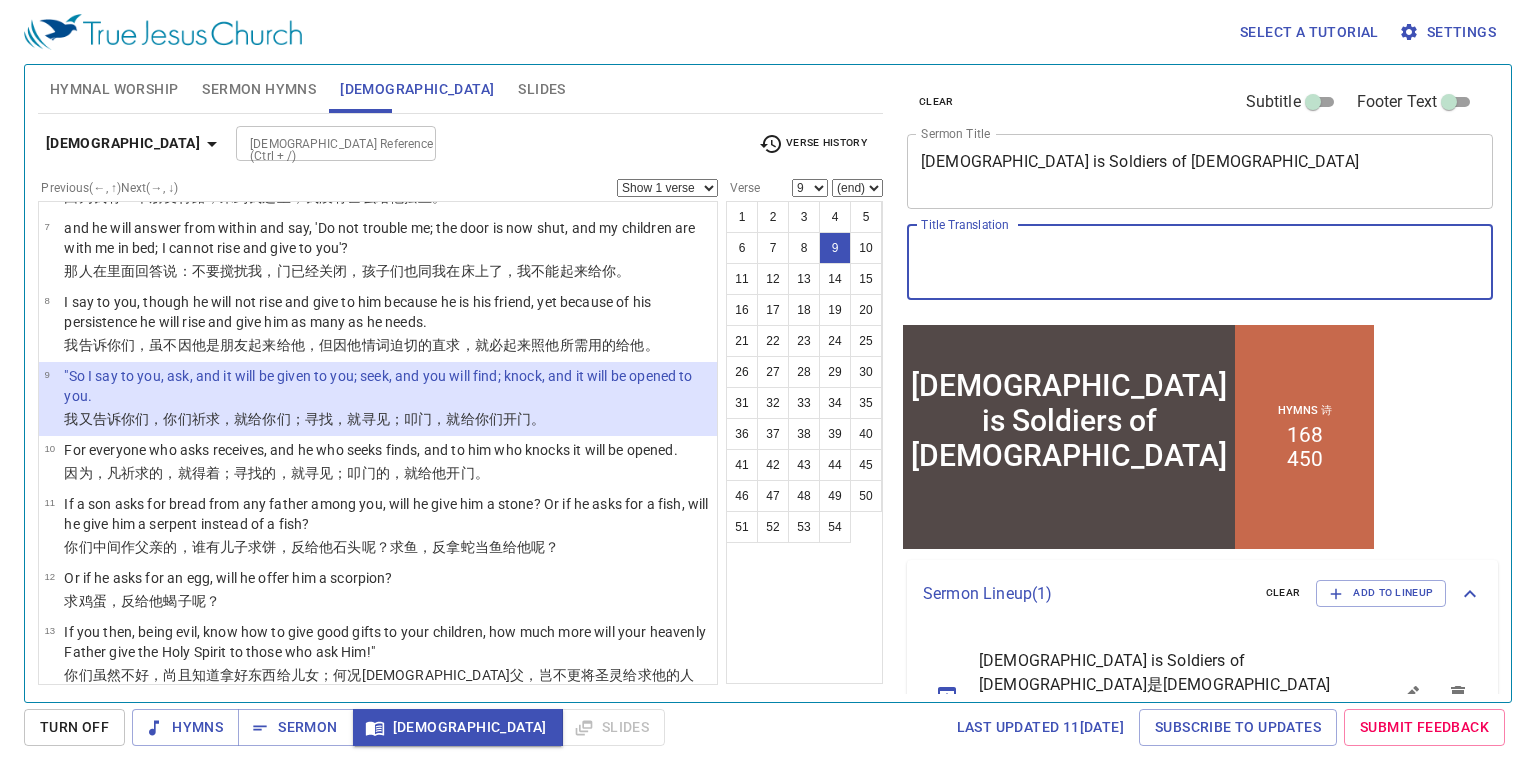 type 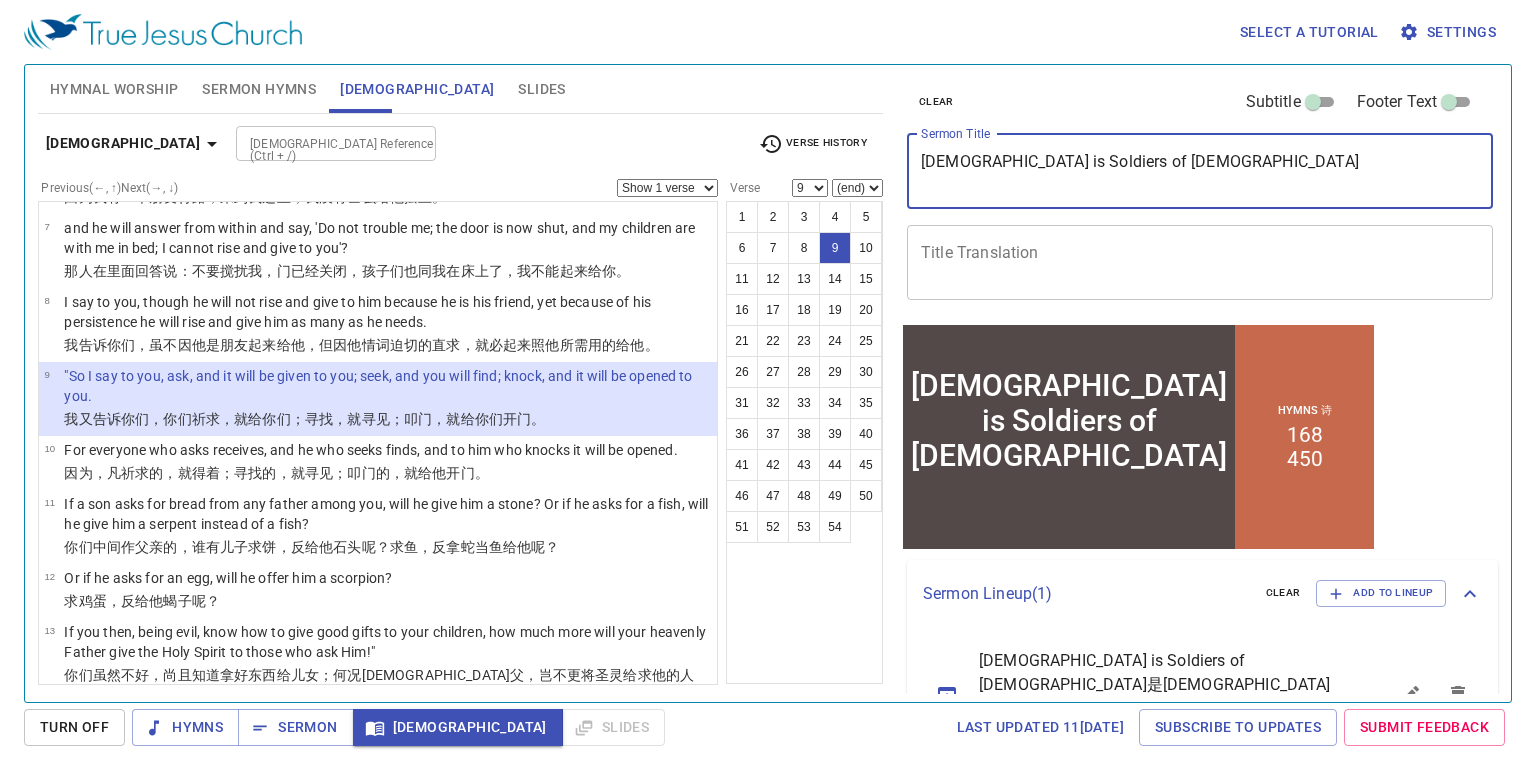 drag, startPoint x: 1162, startPoint y: 172, endPoint x: 852, endPoint y: 146, distance: 311.0884 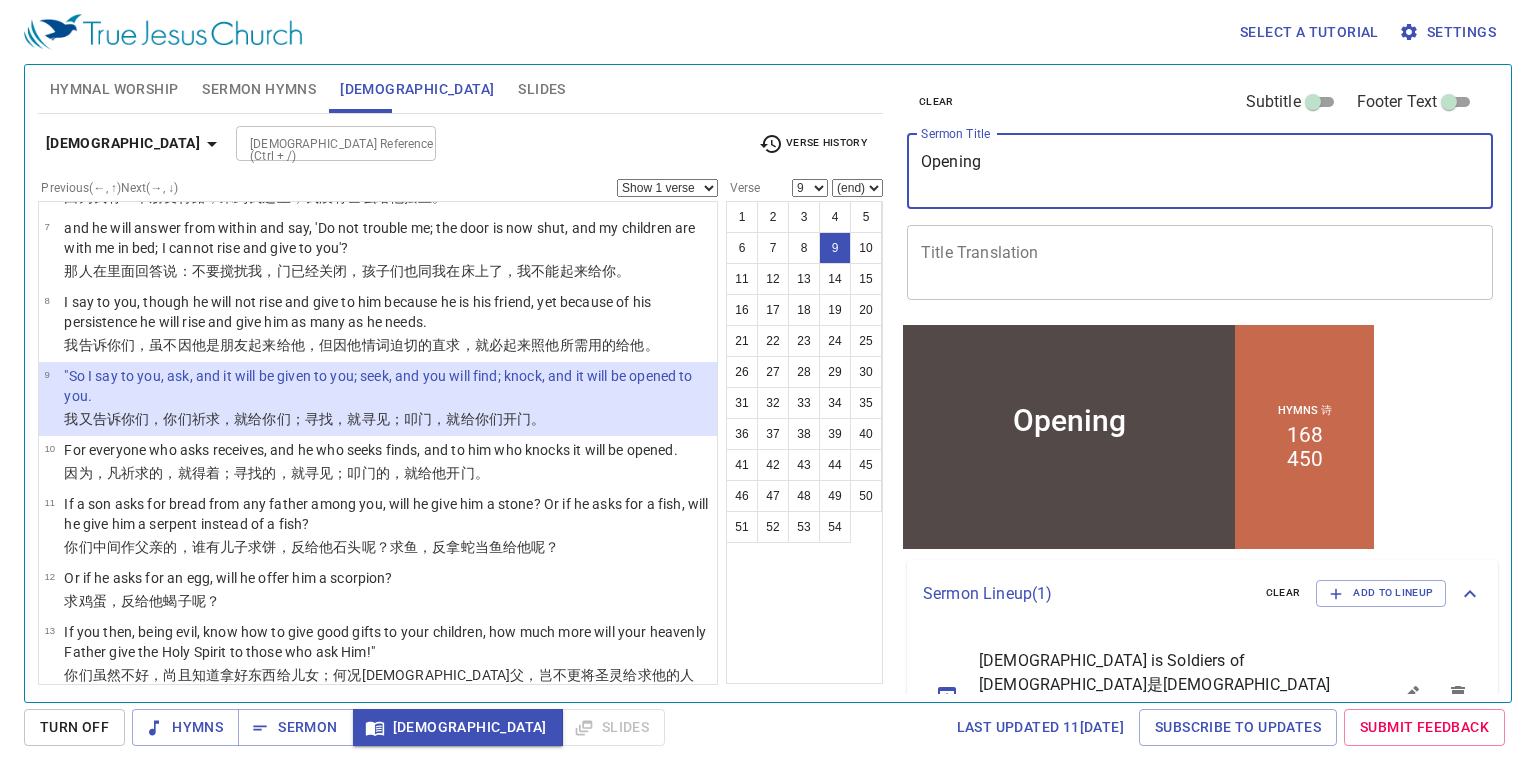 type on "Opening C" 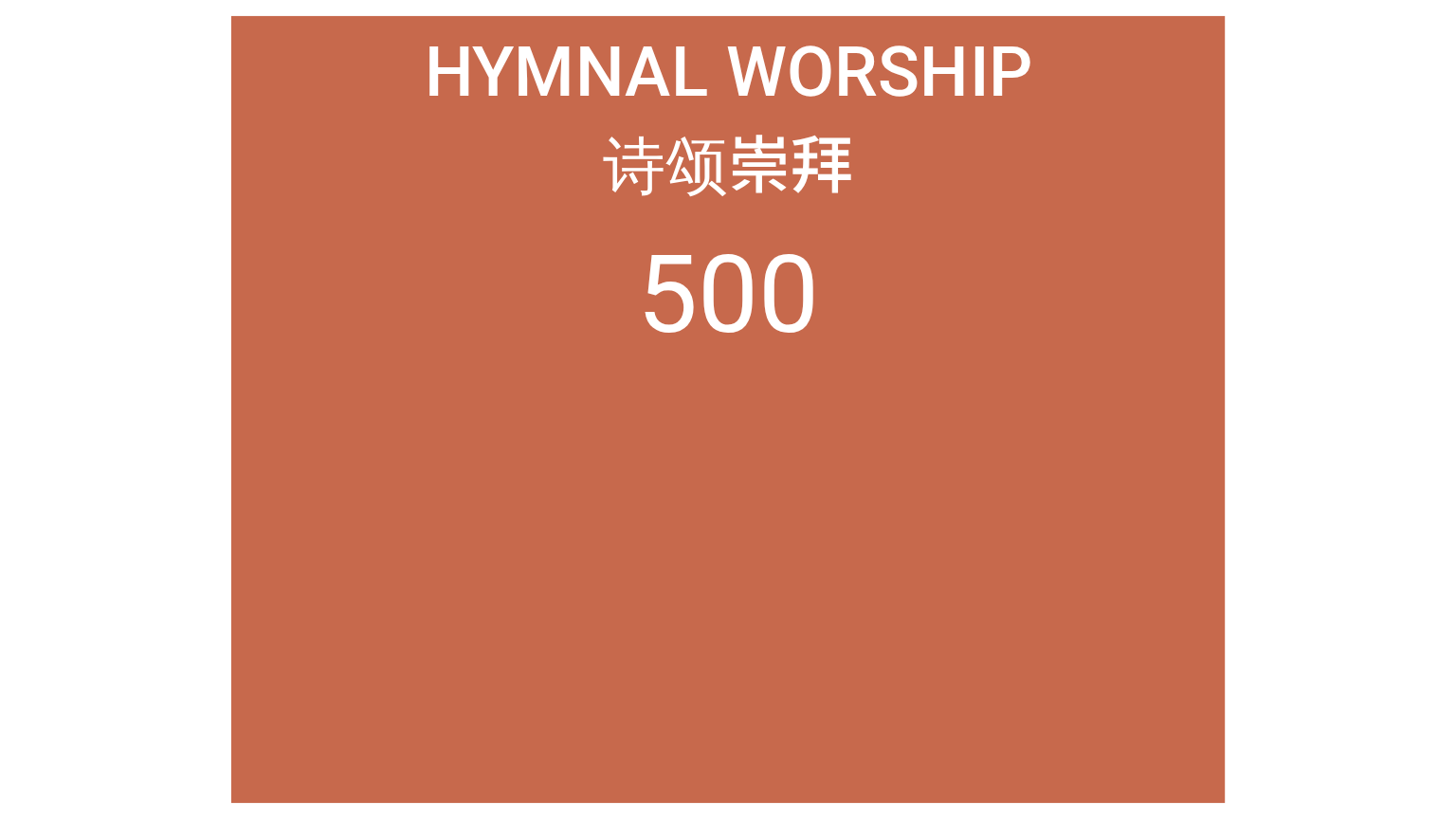 scroll, scrollTop: 0, scrollLeft: 0, axis: both 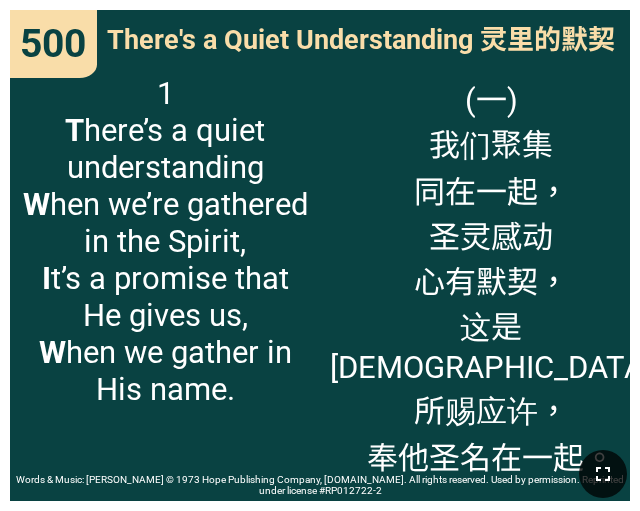 click 